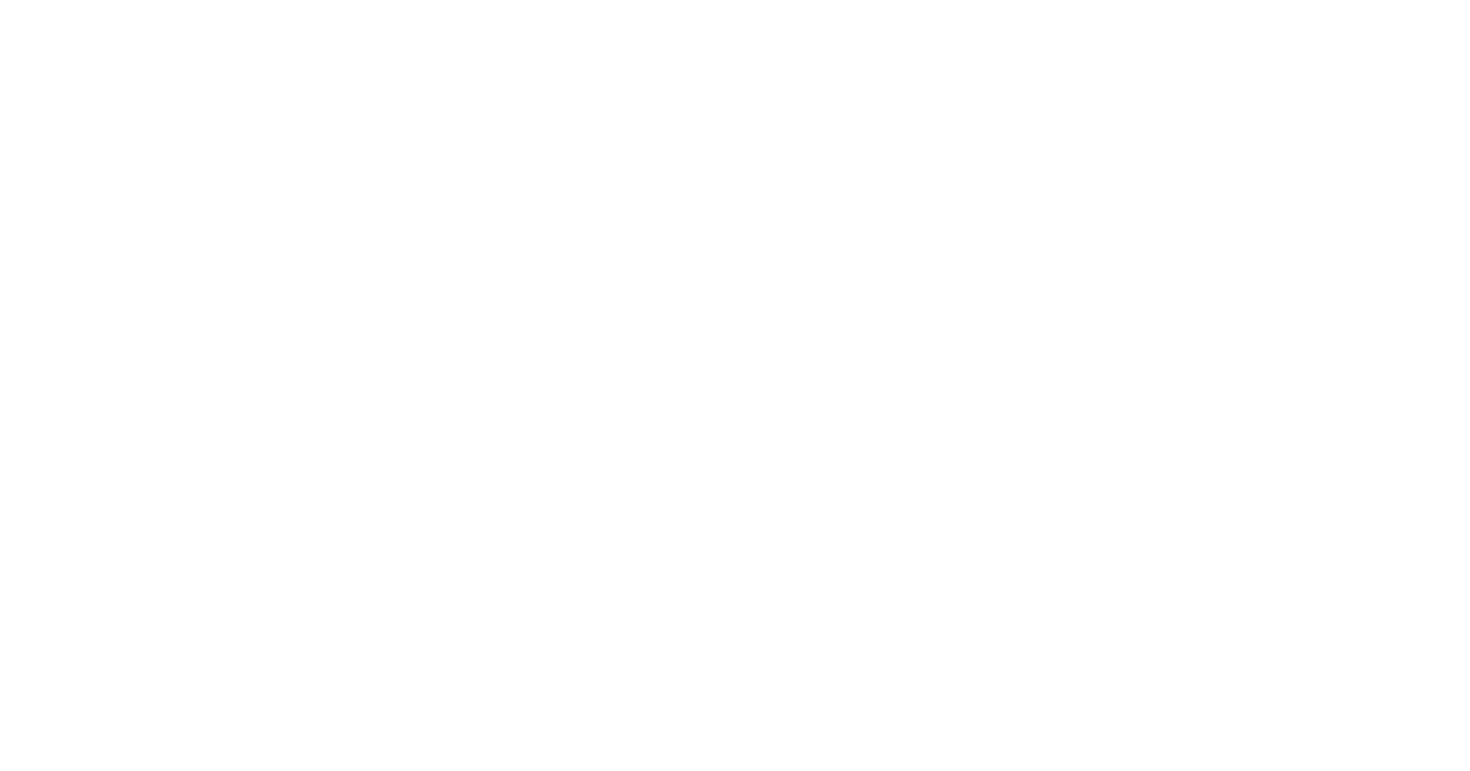 scroll, scrollTop: 0, scrollLeft: 0, axis: both 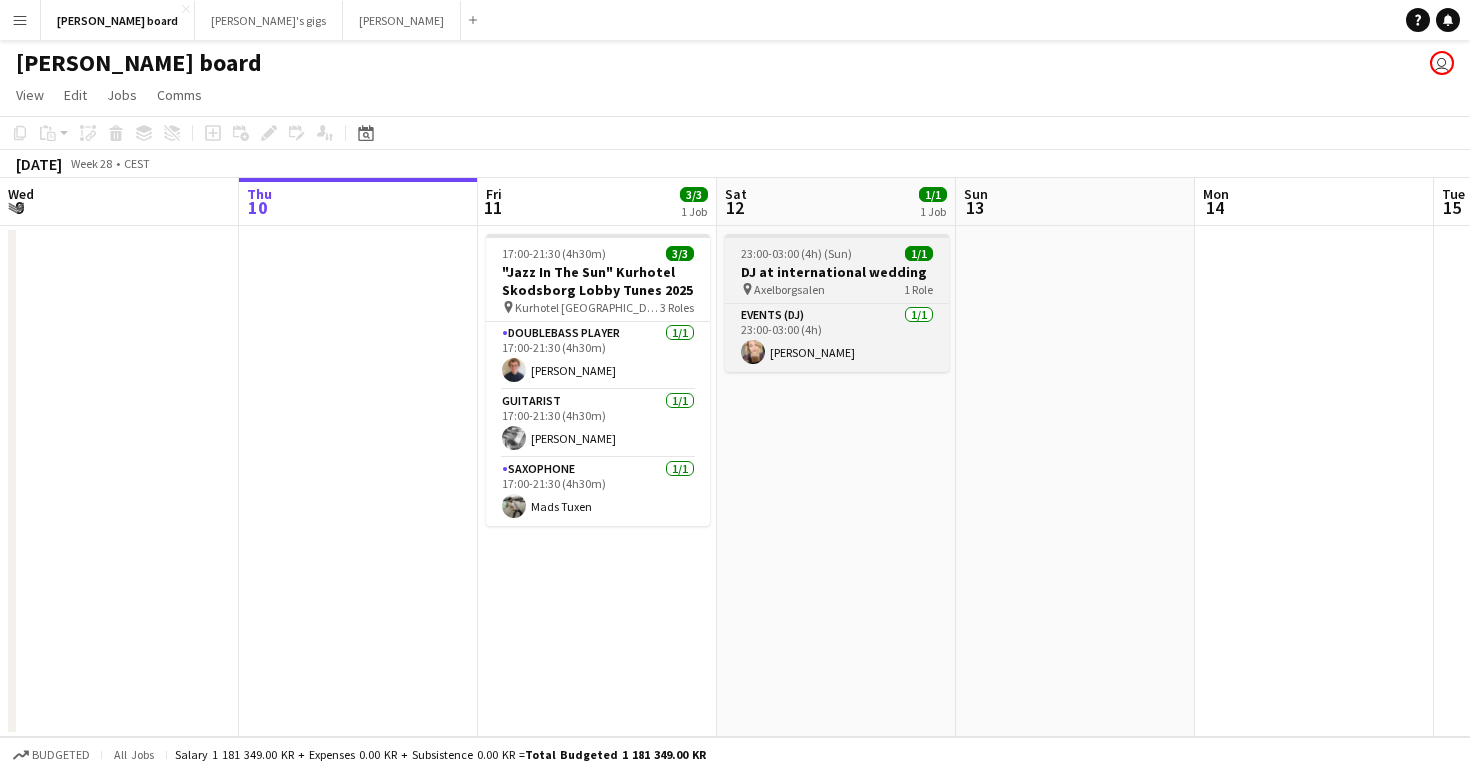 click on "DJ at international wedding" at bounding box center [837, 272] 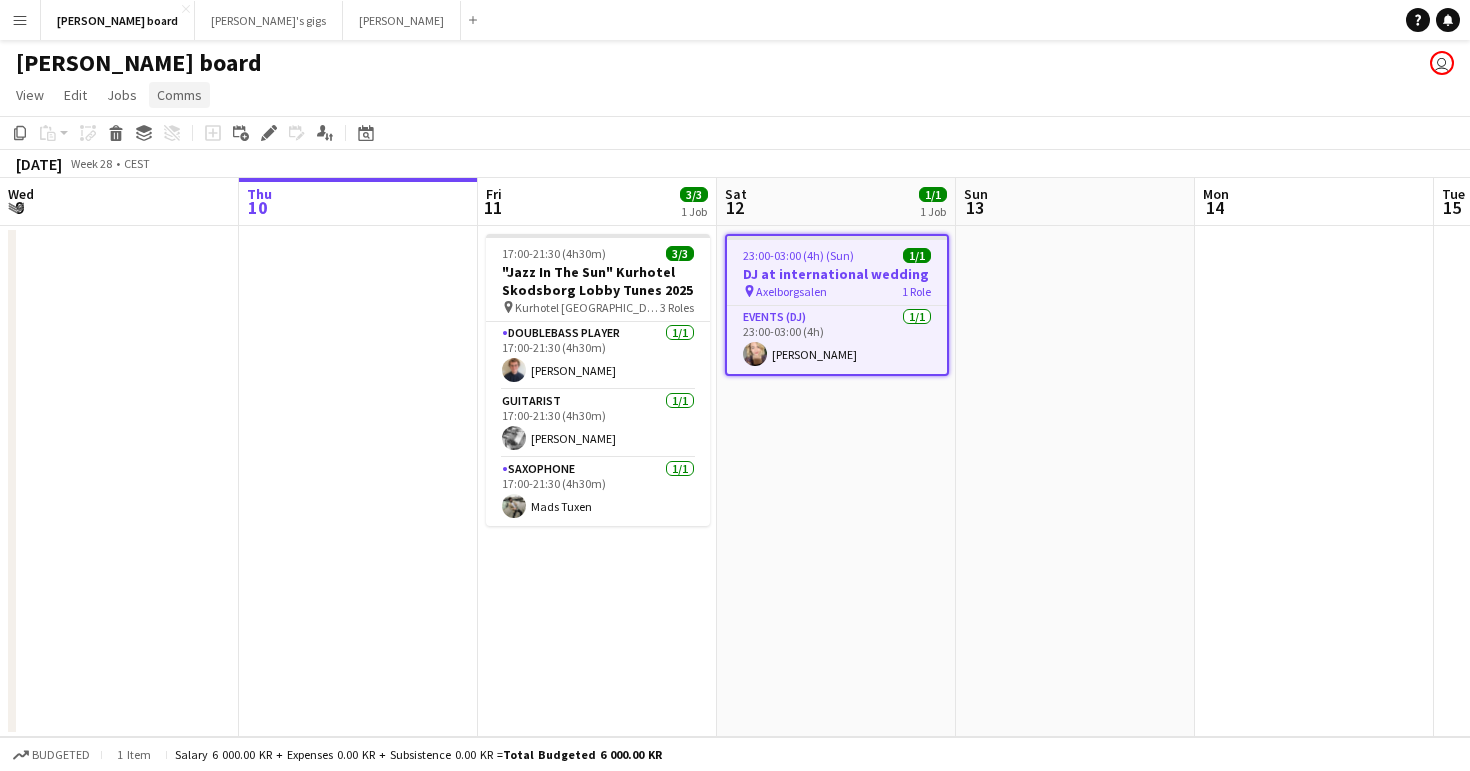 click on "Comms" 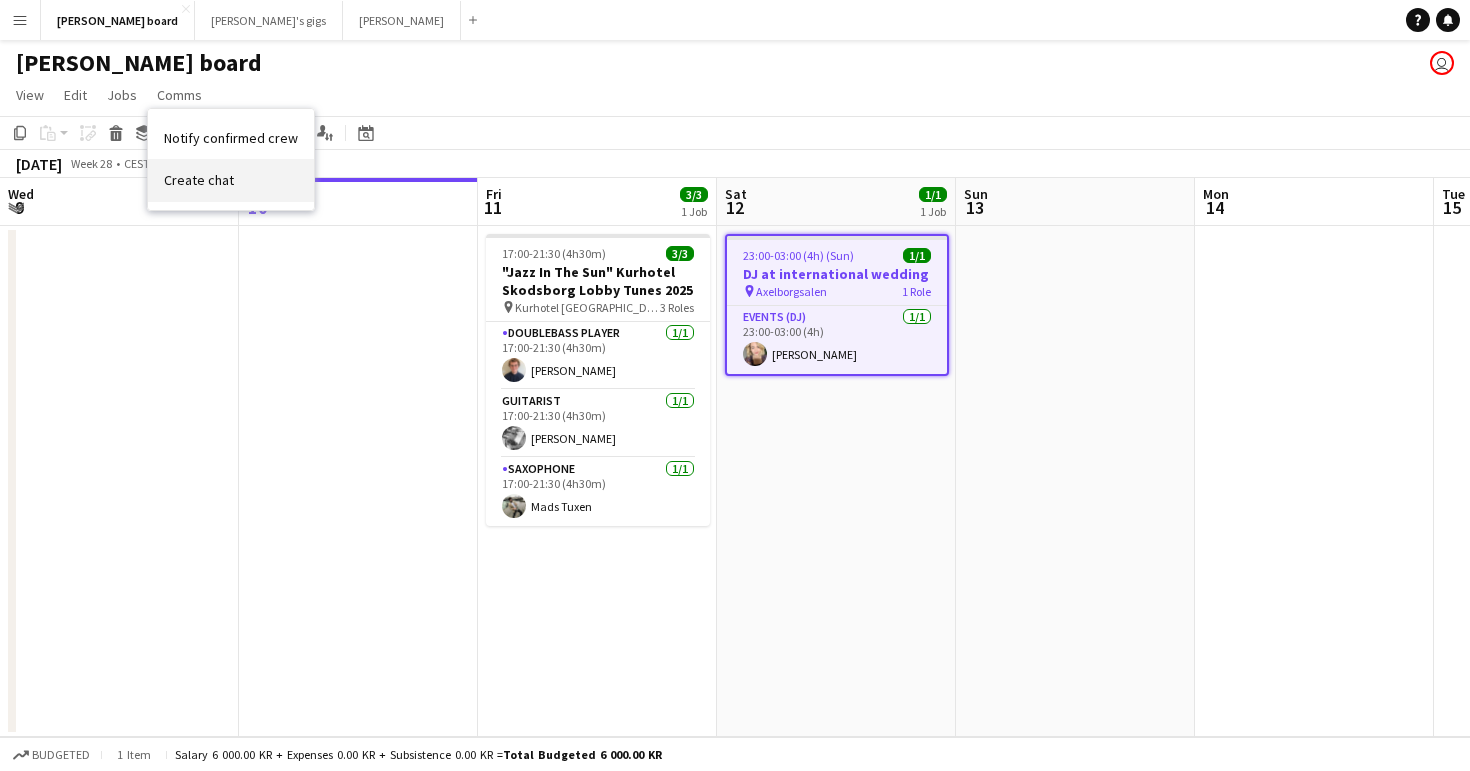click on "Create chat" at bounding box center (199, 180) 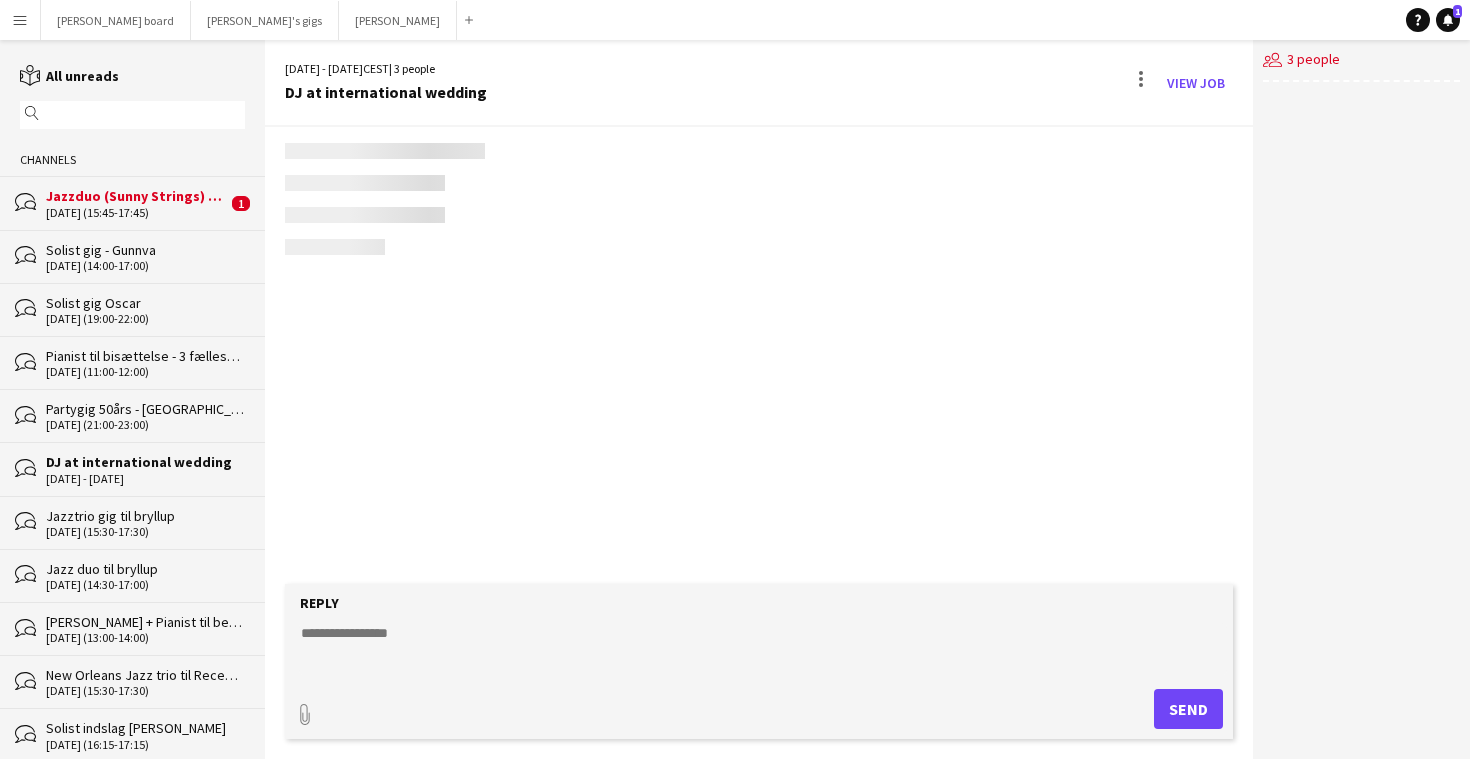 scroll, scrollTop: 27, scrollLeft: 0, axis: vertical 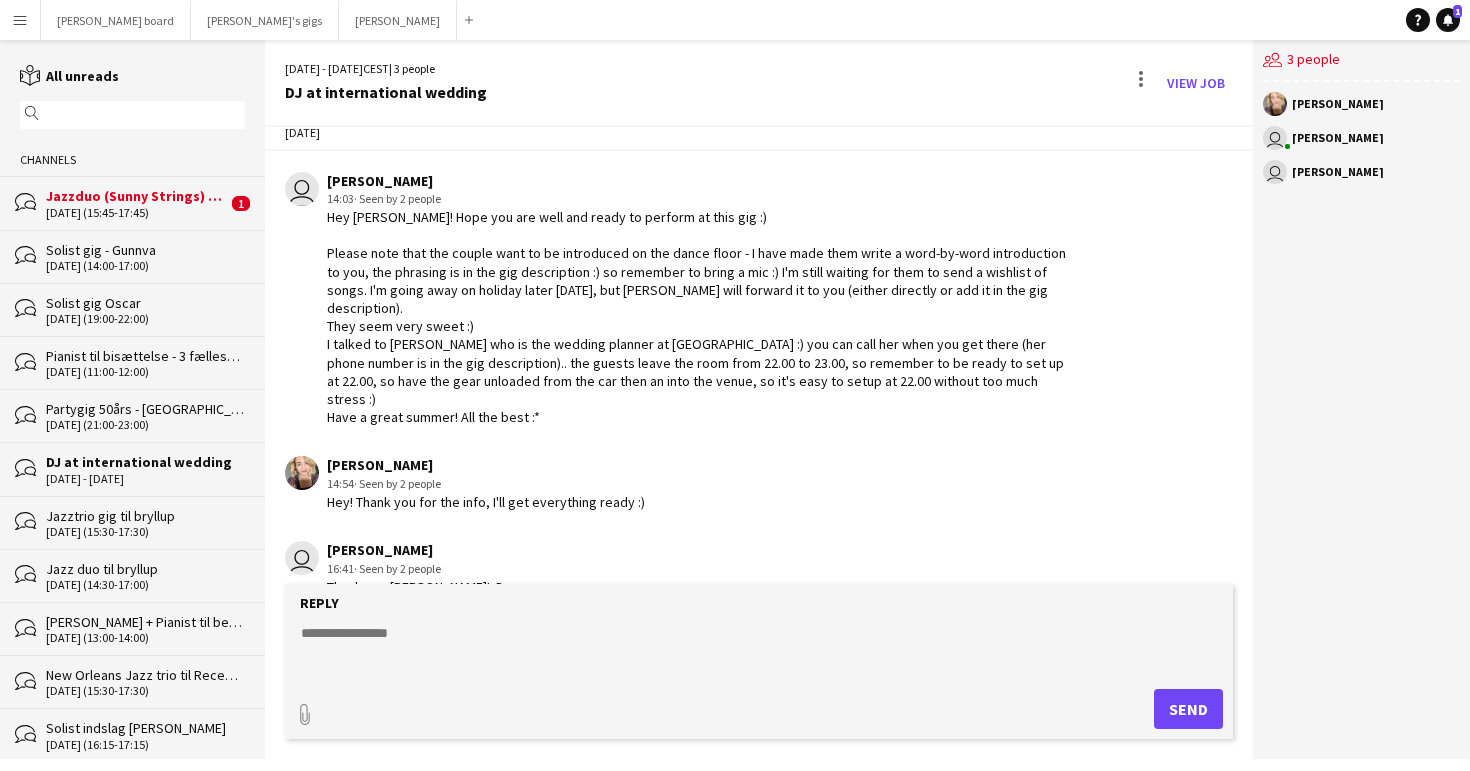 click 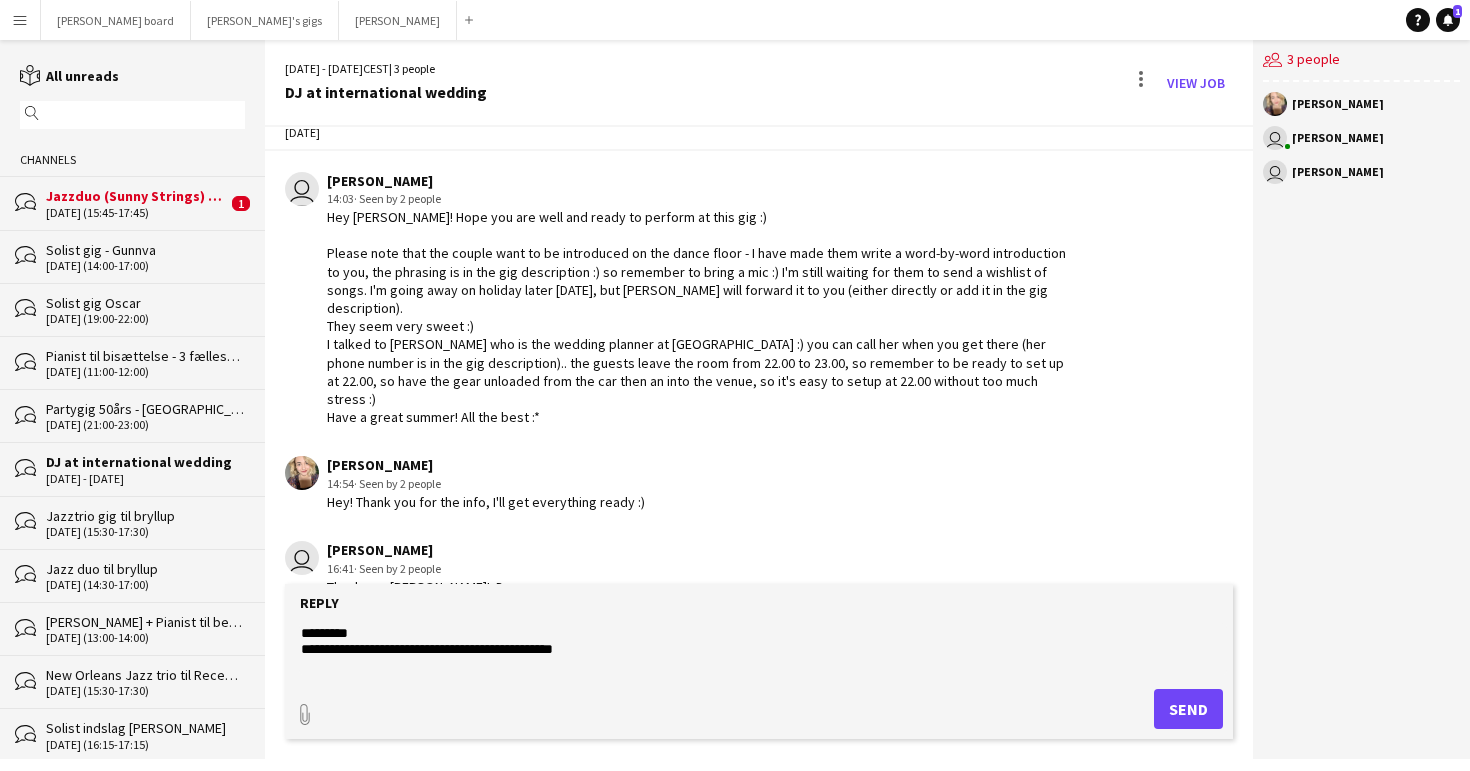 paste on "**********" 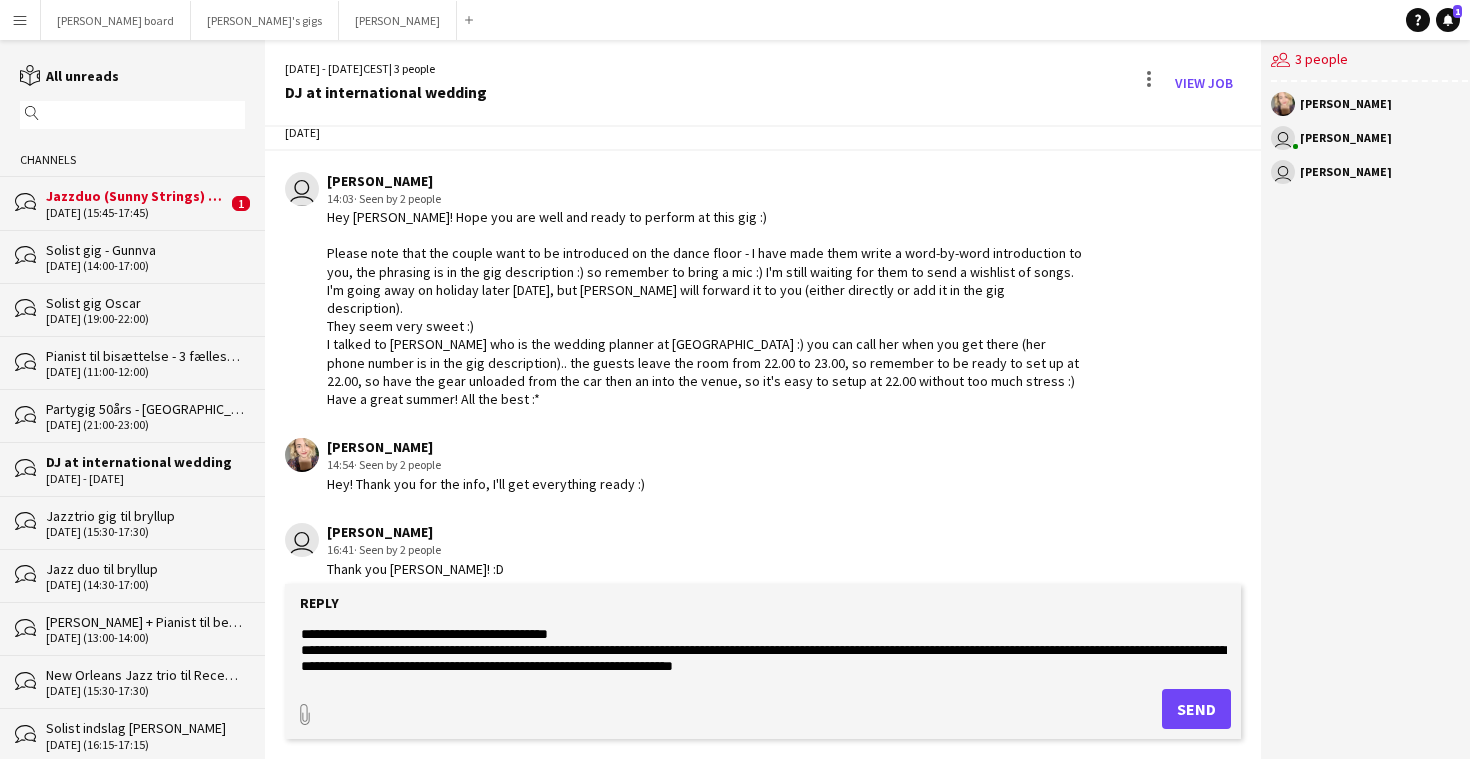 scroll, scrollTop: 47, scrollLeft: 0, axis: vertical 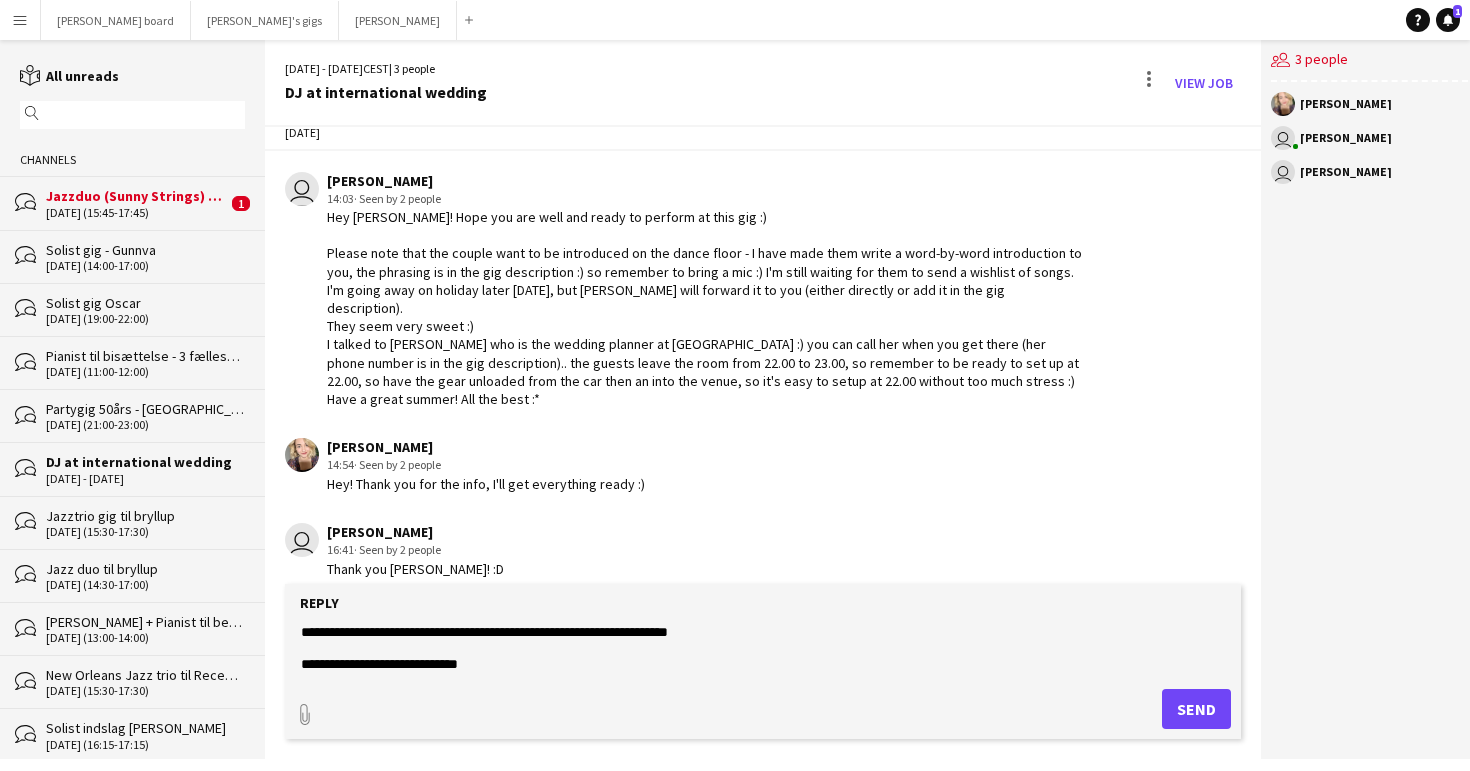 paste on "**********" 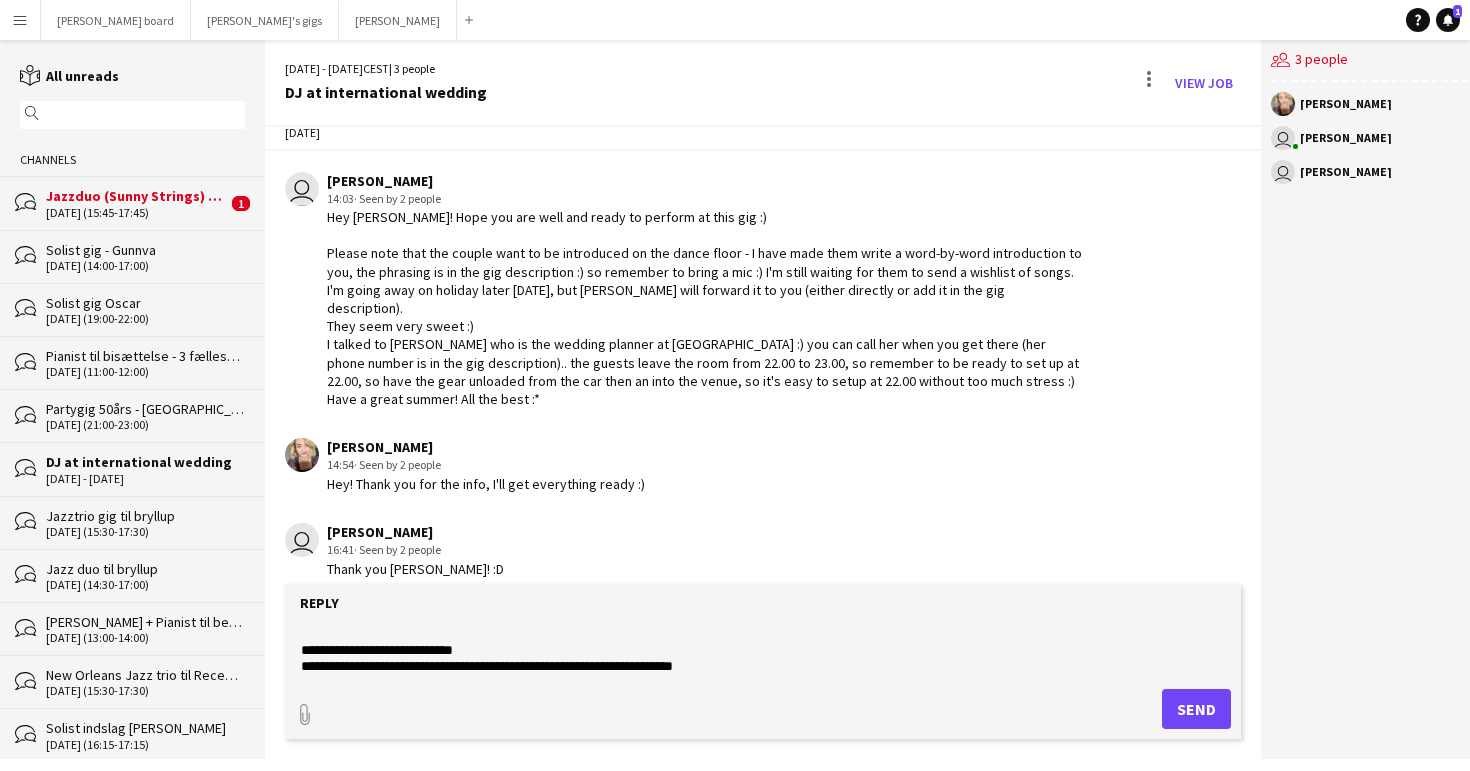 scroll, scrollTop: 79, scrollLeft: 0, axis: vertical 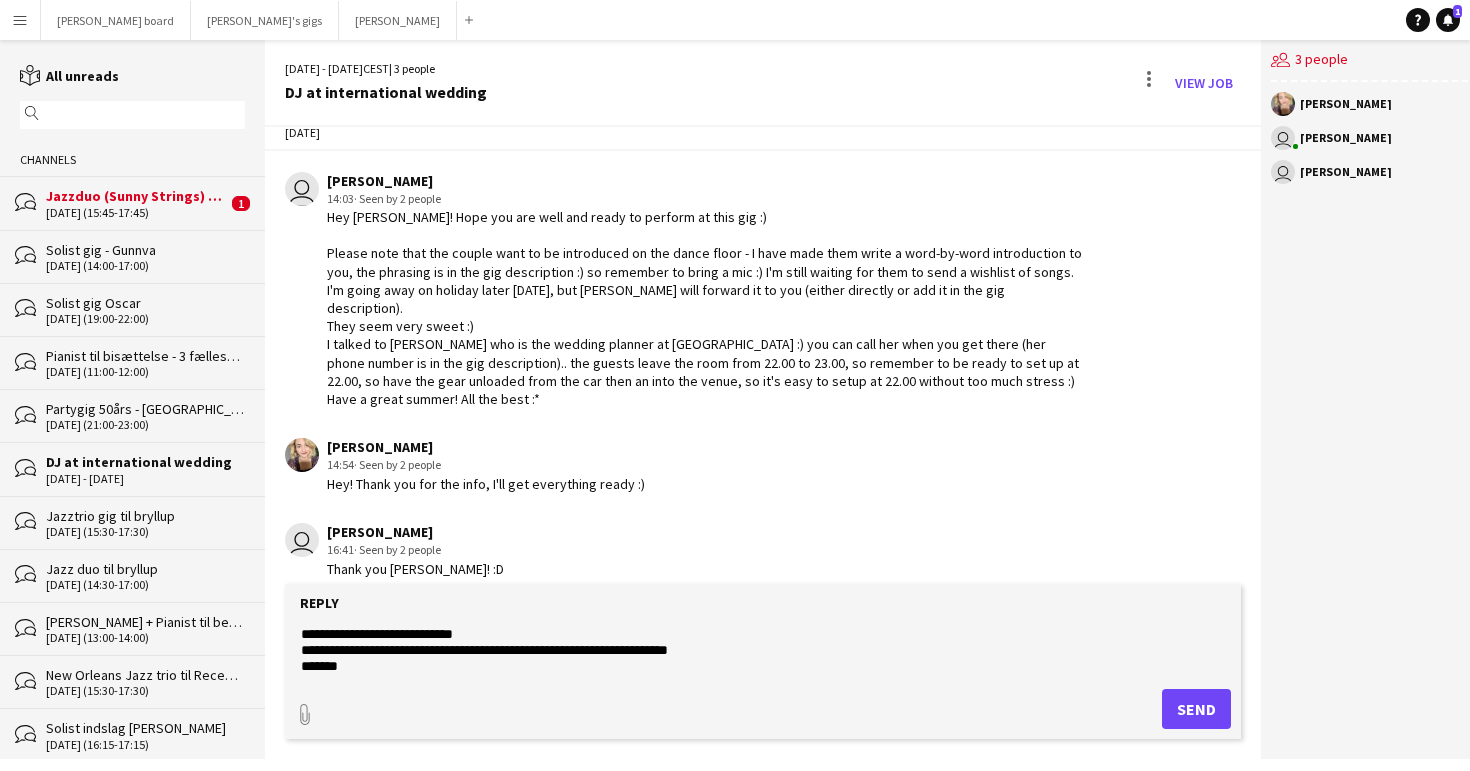 paste on "**********" 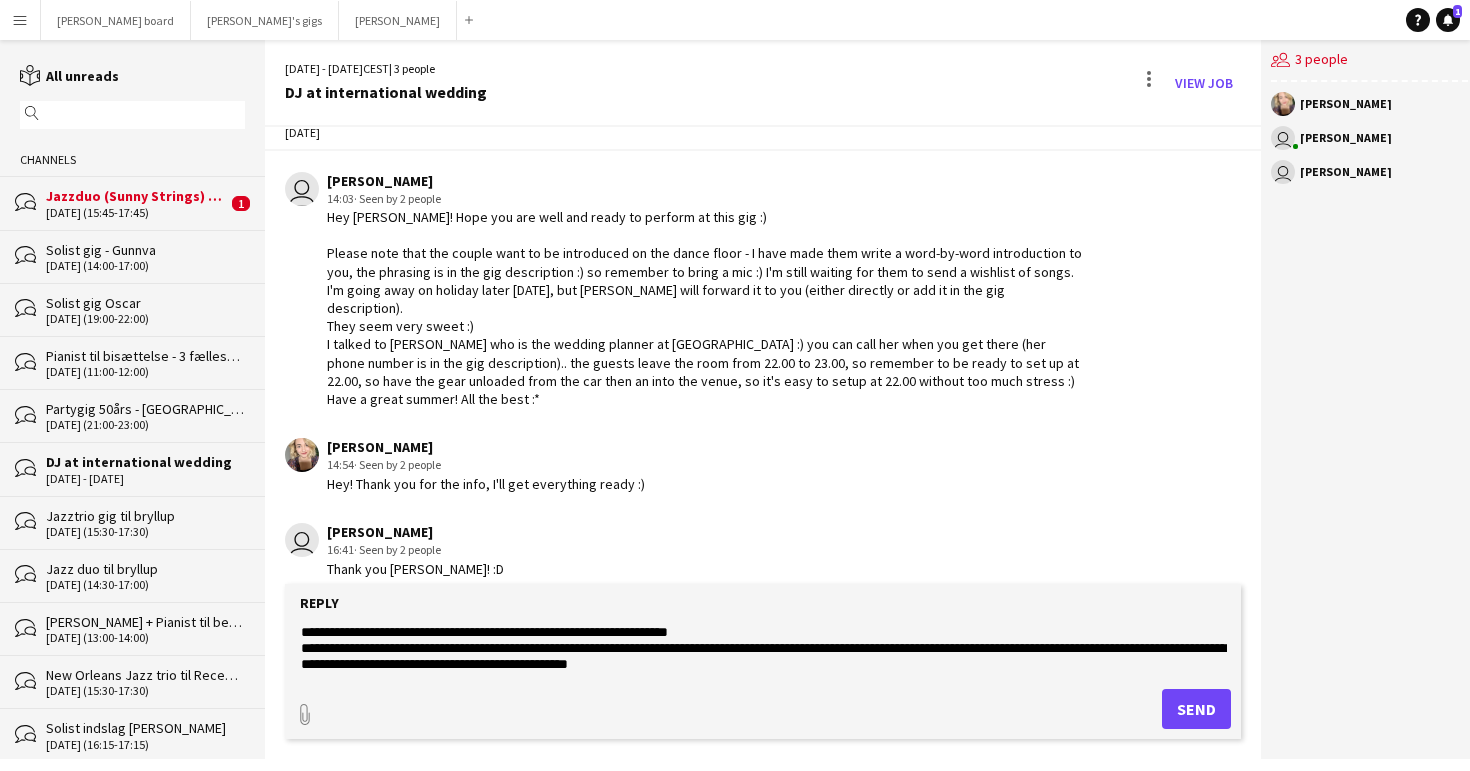 scroll, scrollTop: 127, scrollLeft: 0, axis: vertical 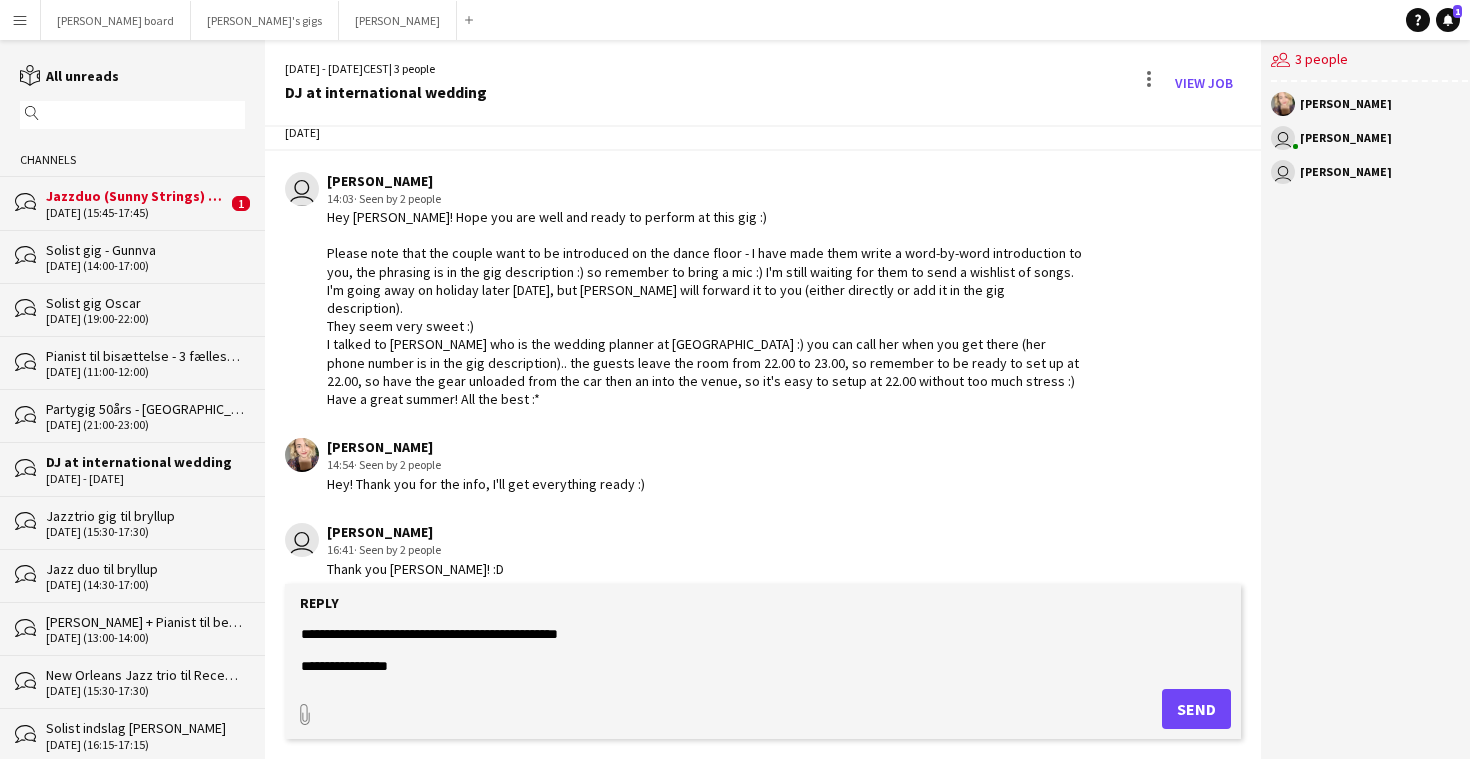 type on "**********" 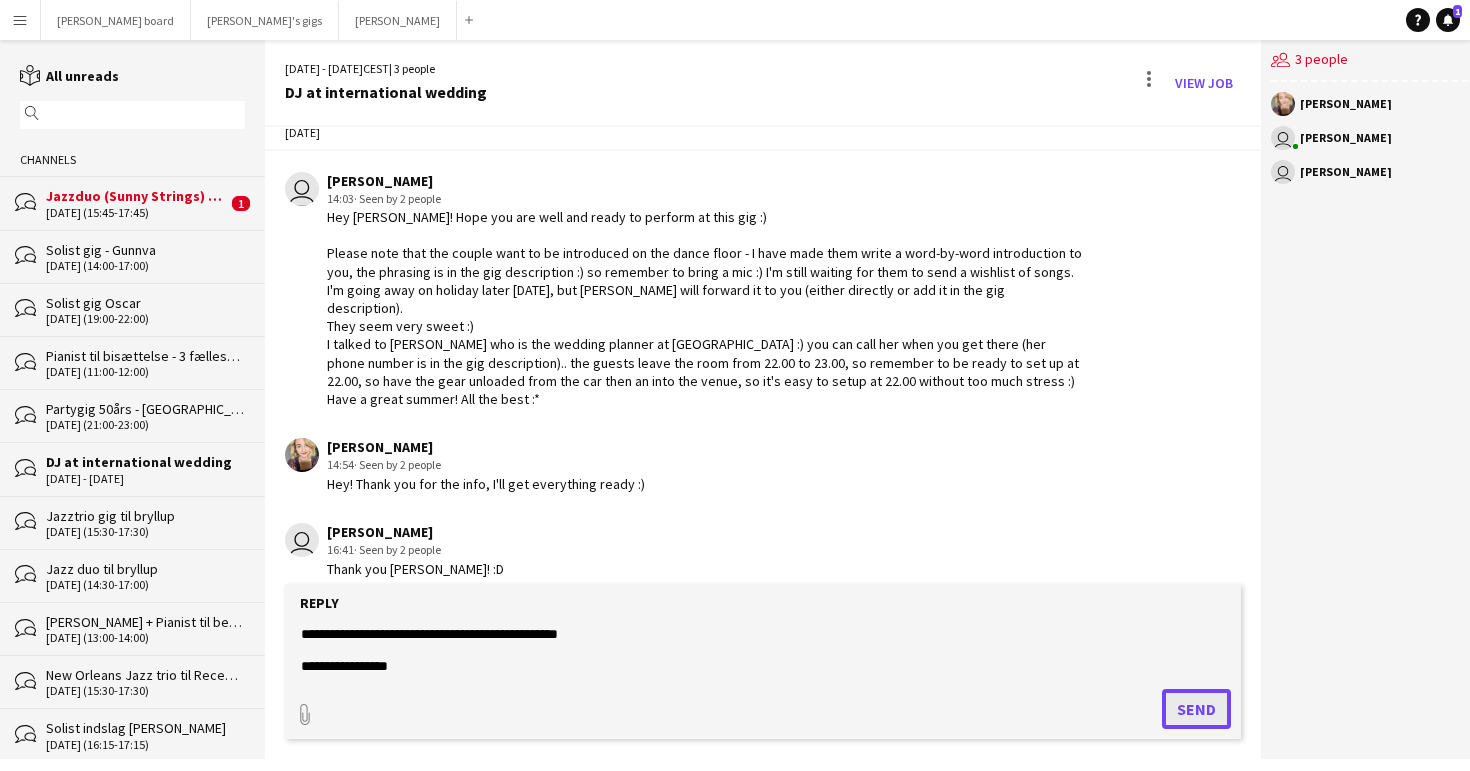 click on "Send" 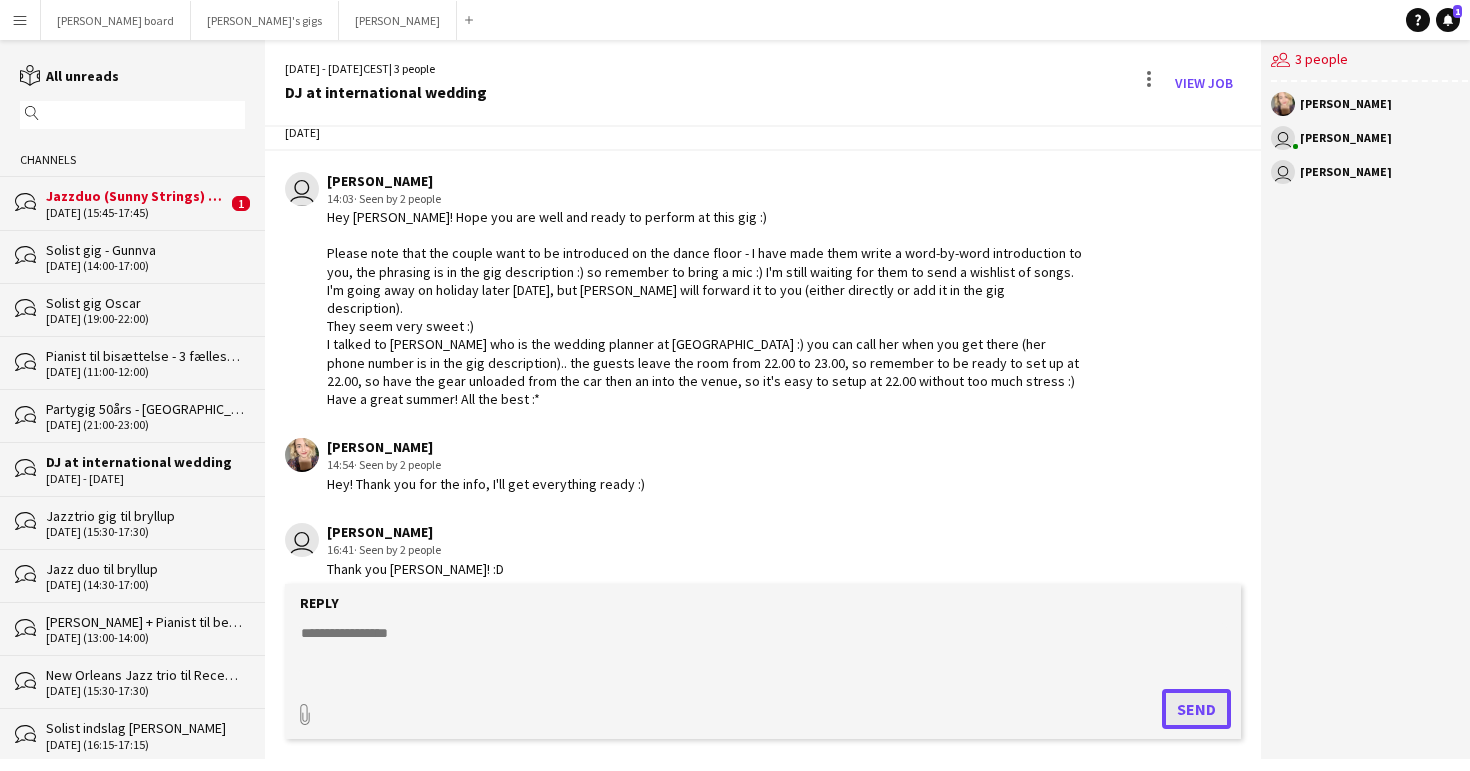 scroll, scrollTop: 0, scrollLeft: 0, axis: both 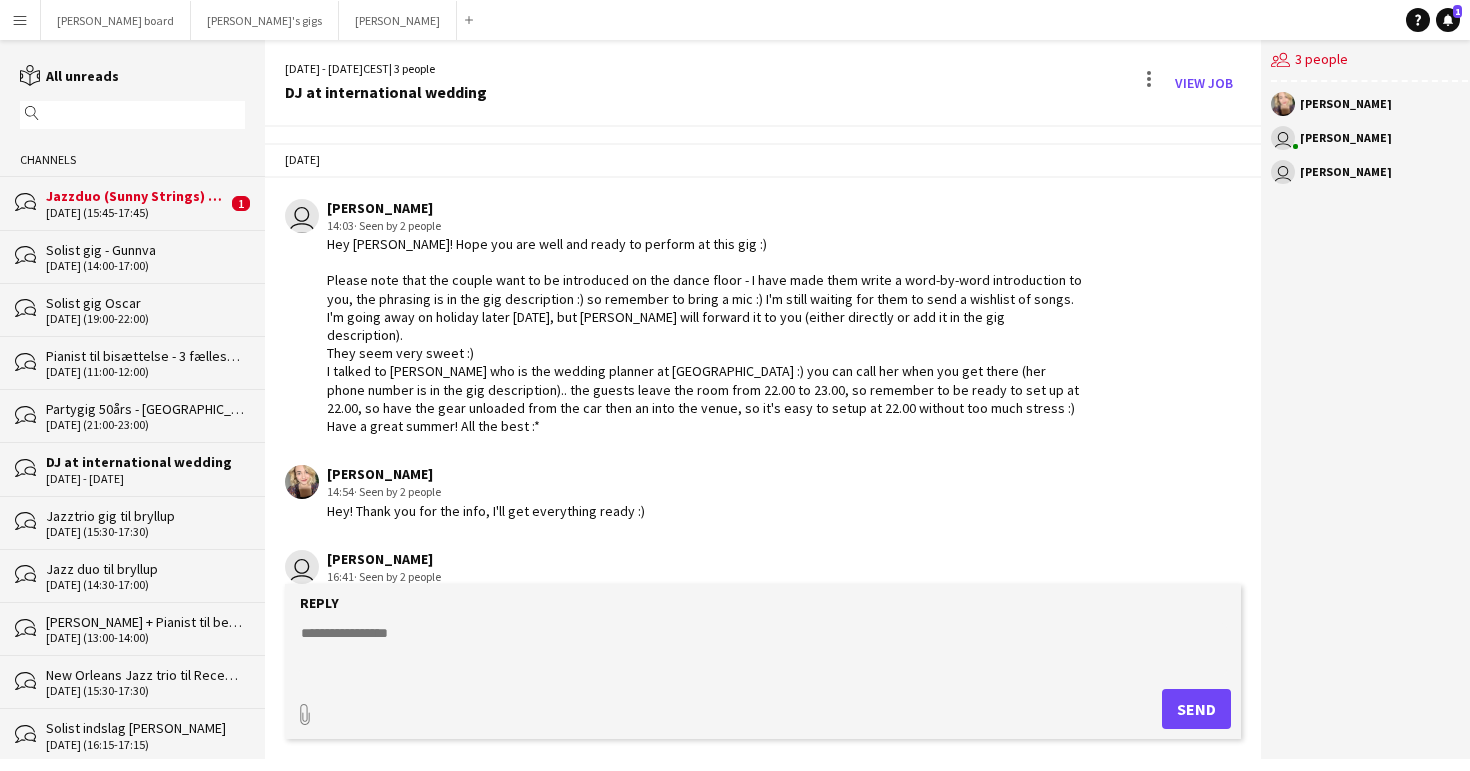 click on "Jazzduo (Sunny Strings) Bryllupsreception" 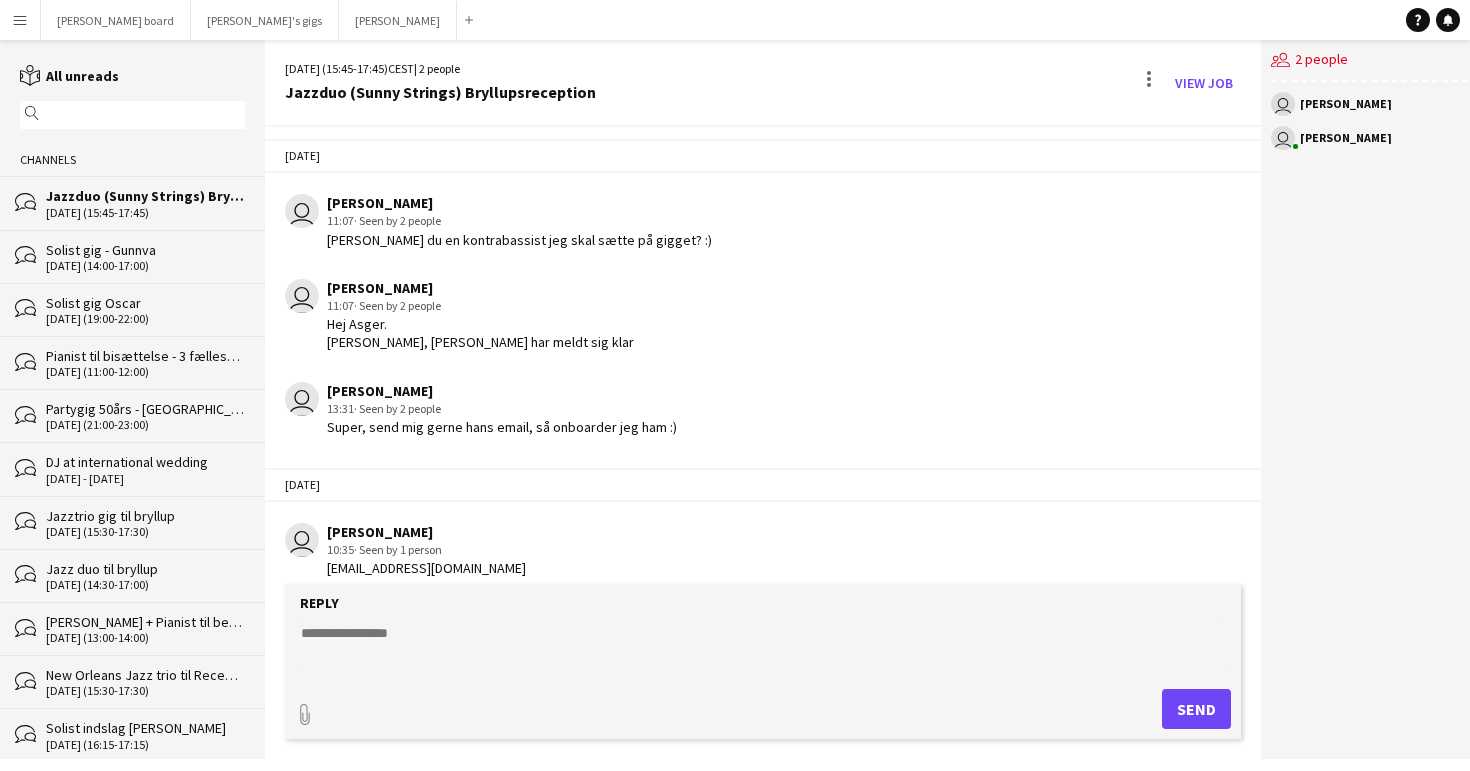 scroll, scrollTop: 602, scrollLeft: 0, axis: vertical 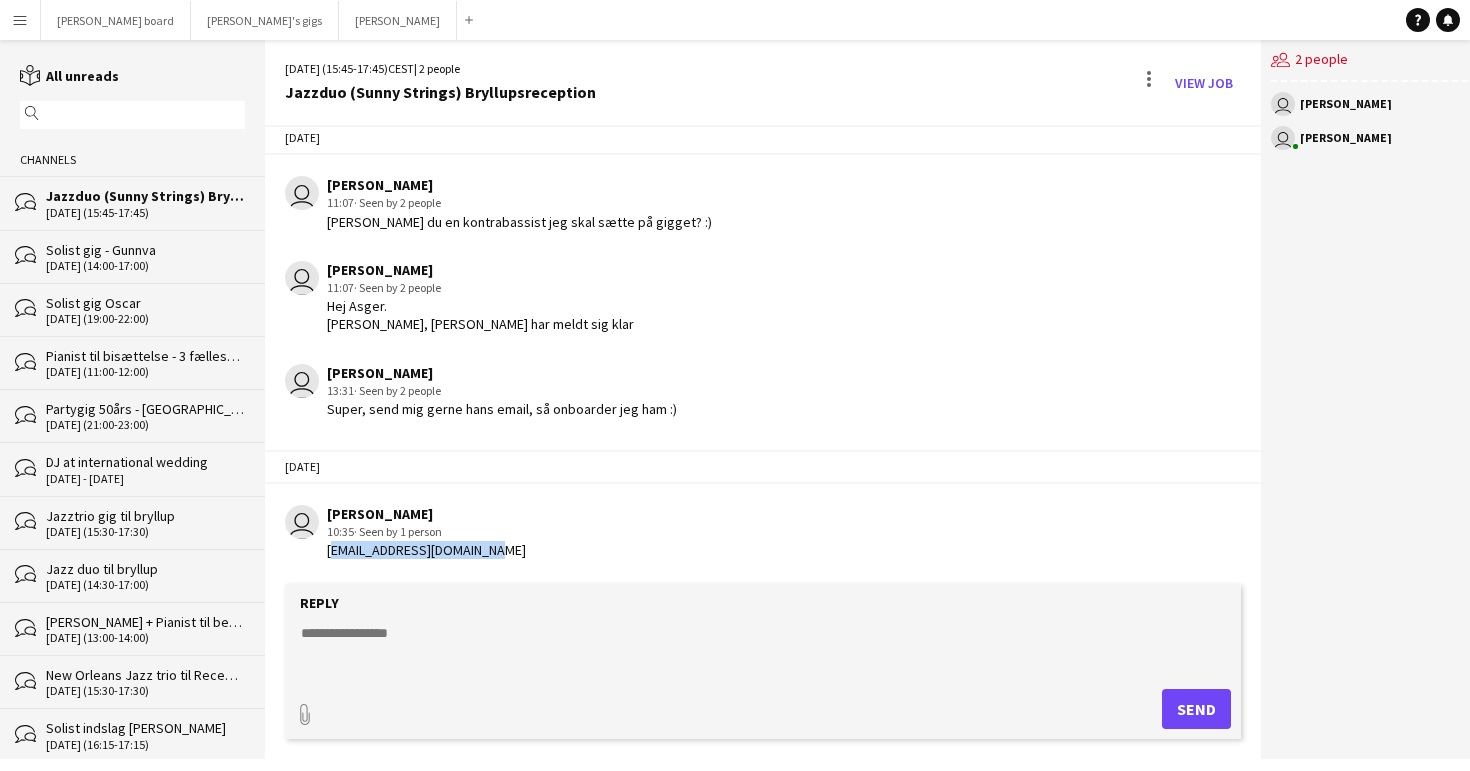 drag, startPoint x: 503, startPoint y: 552, endPoint x: 316, endPoint y: 558, distance: 187.09624 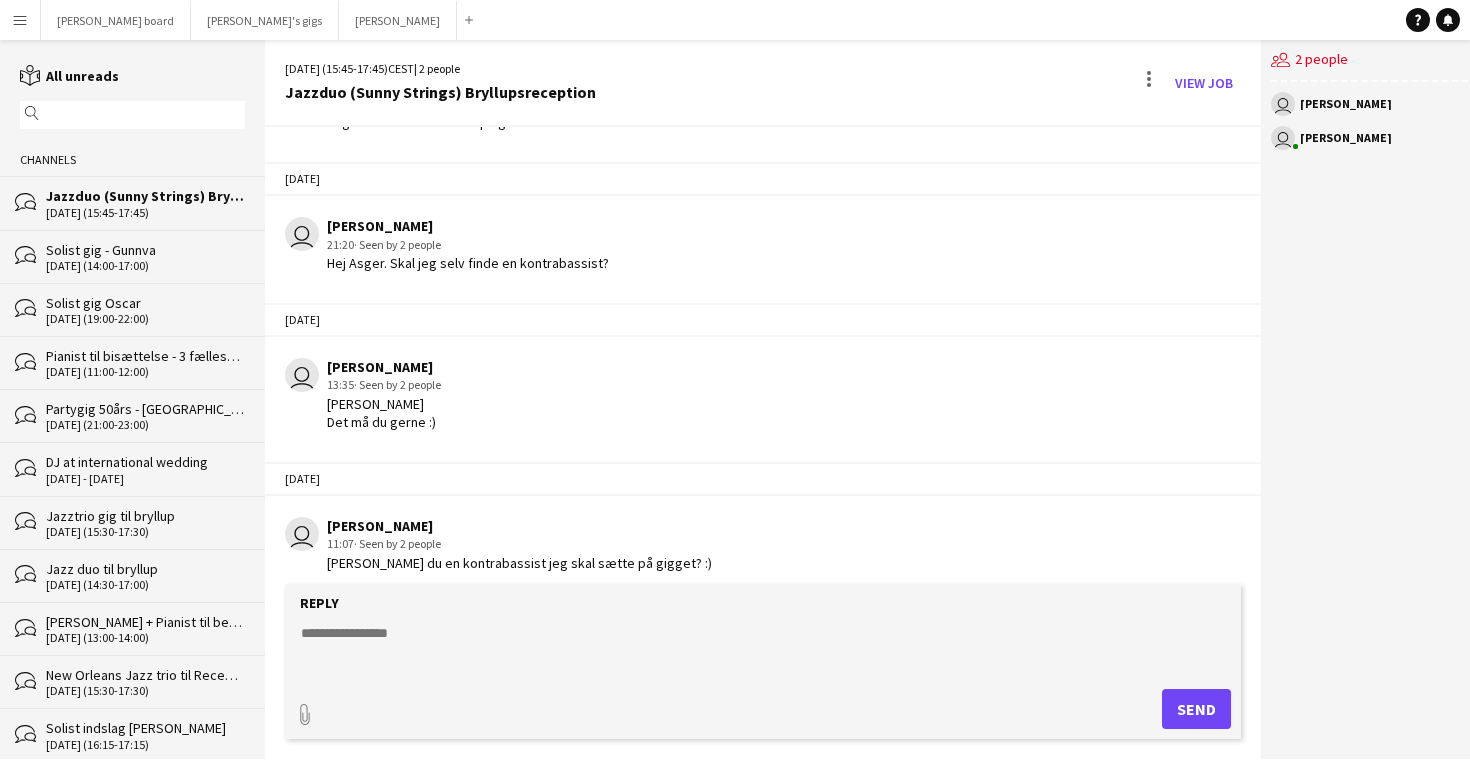 scroll, scrollTop: 602, scrollLeft: 0, axis: vertical 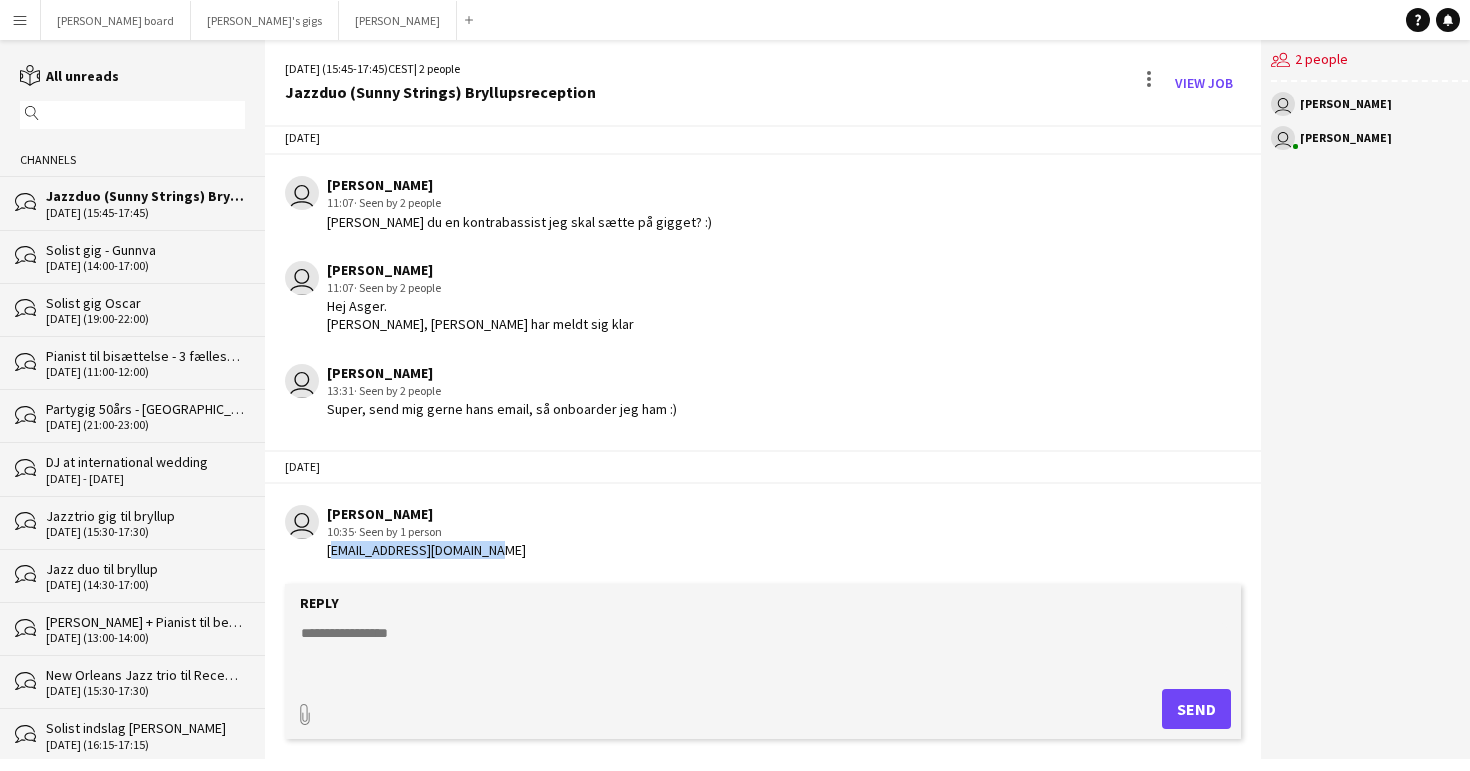 click on "Menu" at bounding box center [20, 20] 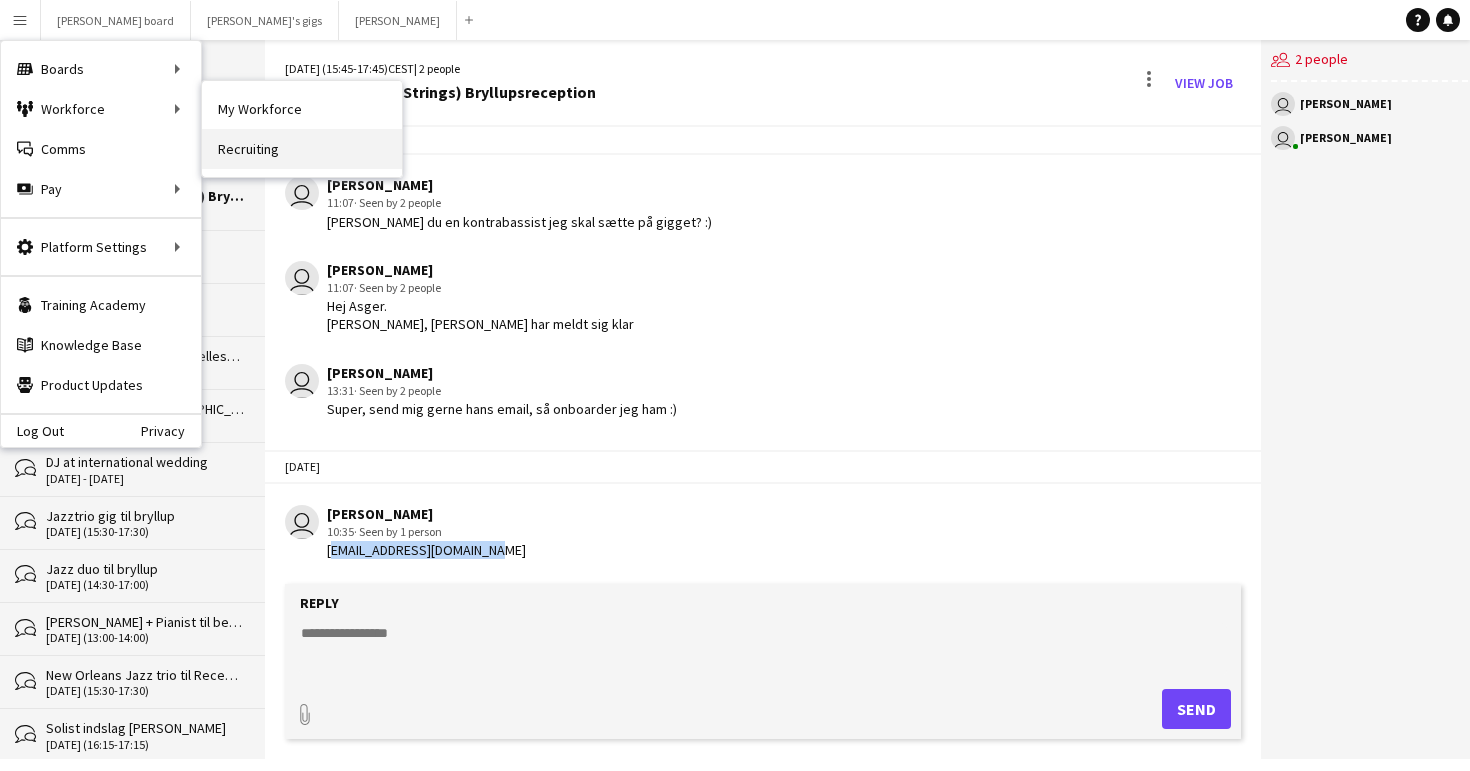 click on "Recruiting" at bounding box center (302, 149) 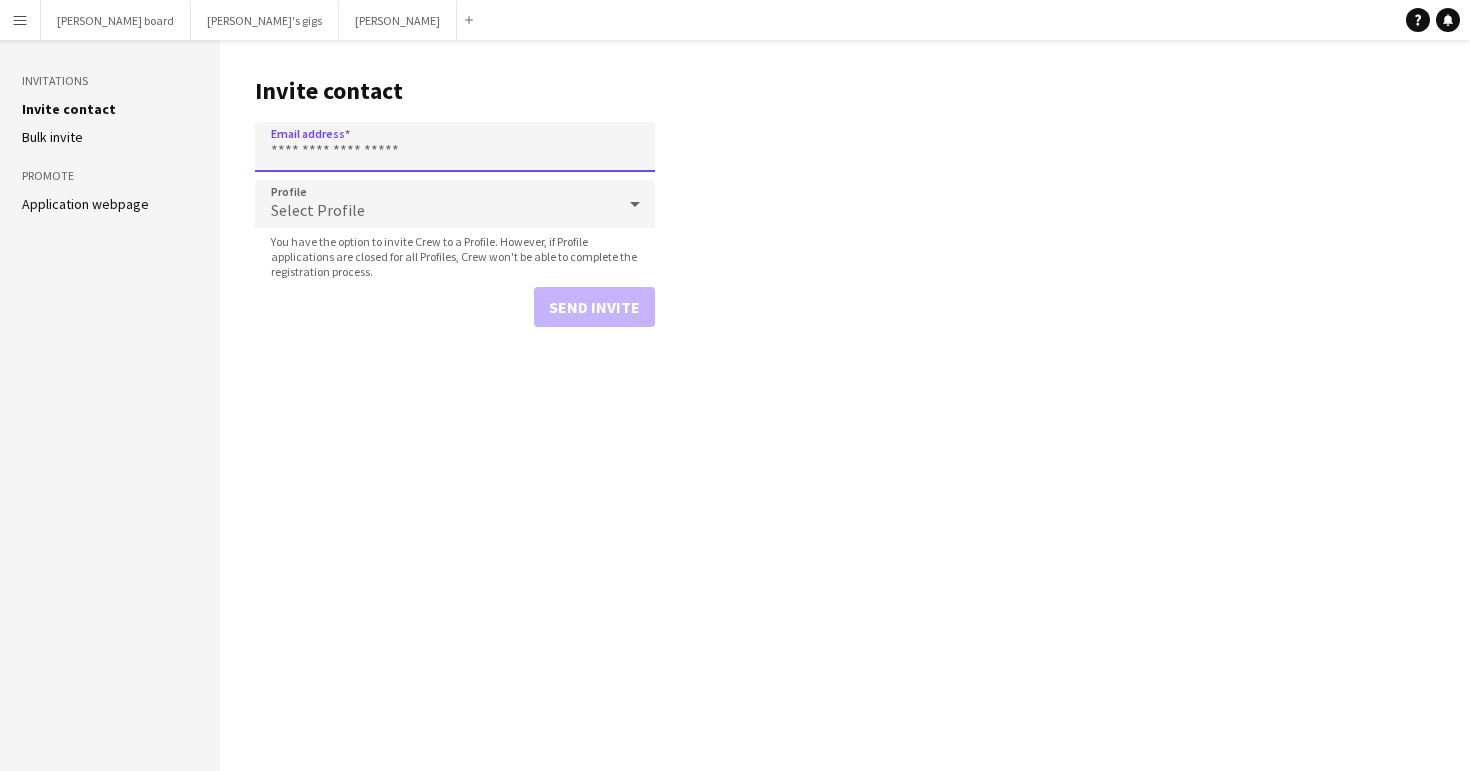 click on "Email address" at bounding box center [455, 147] 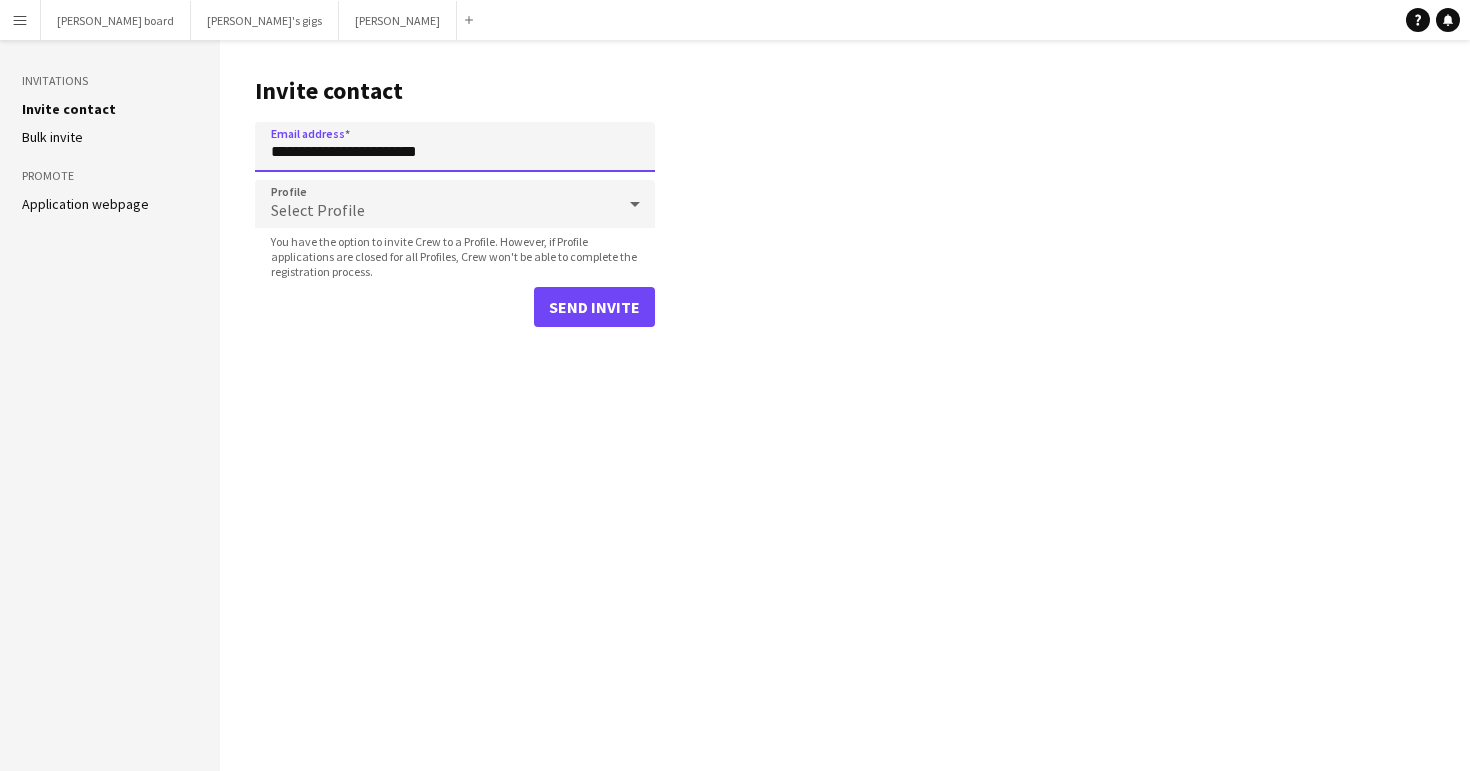 type on "**********" 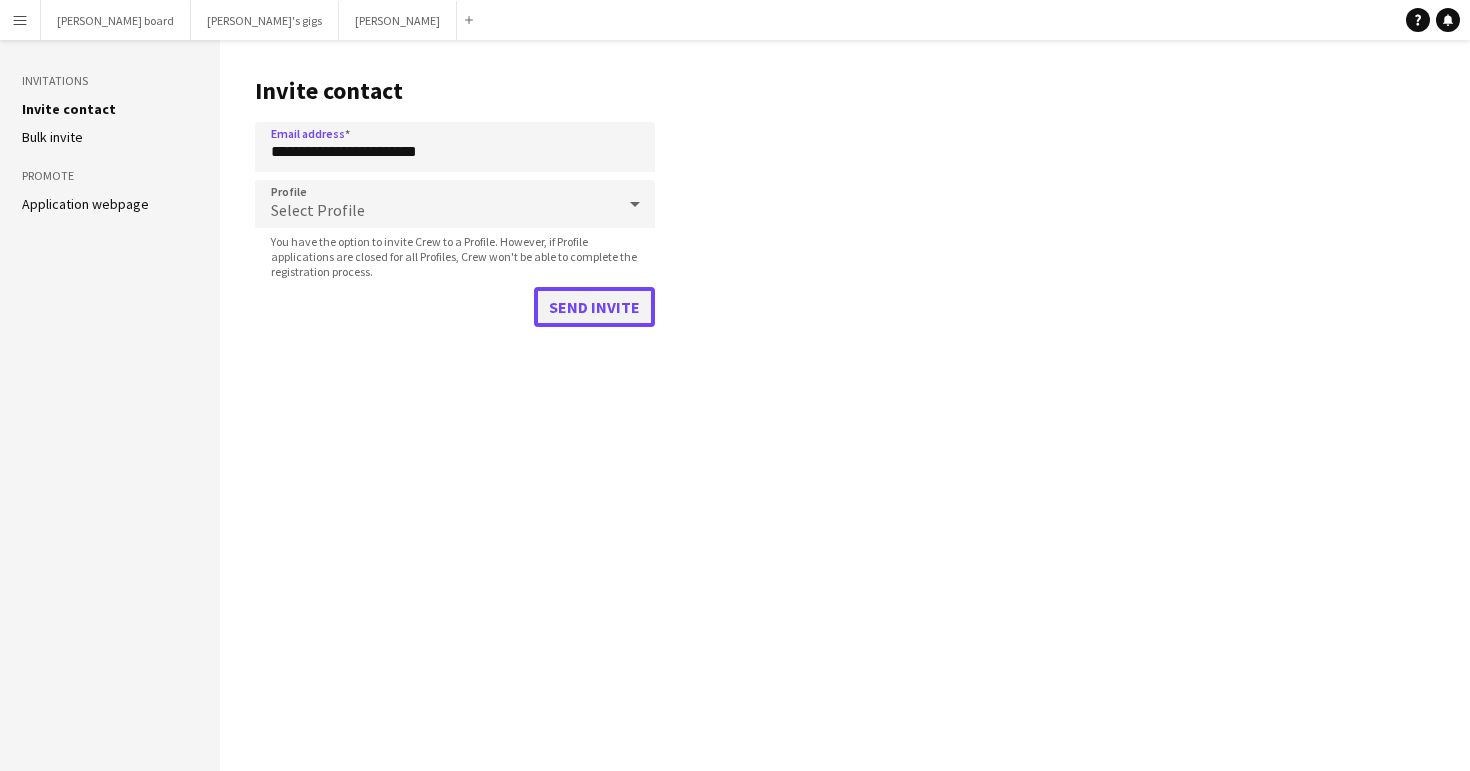 click on "Send invite" 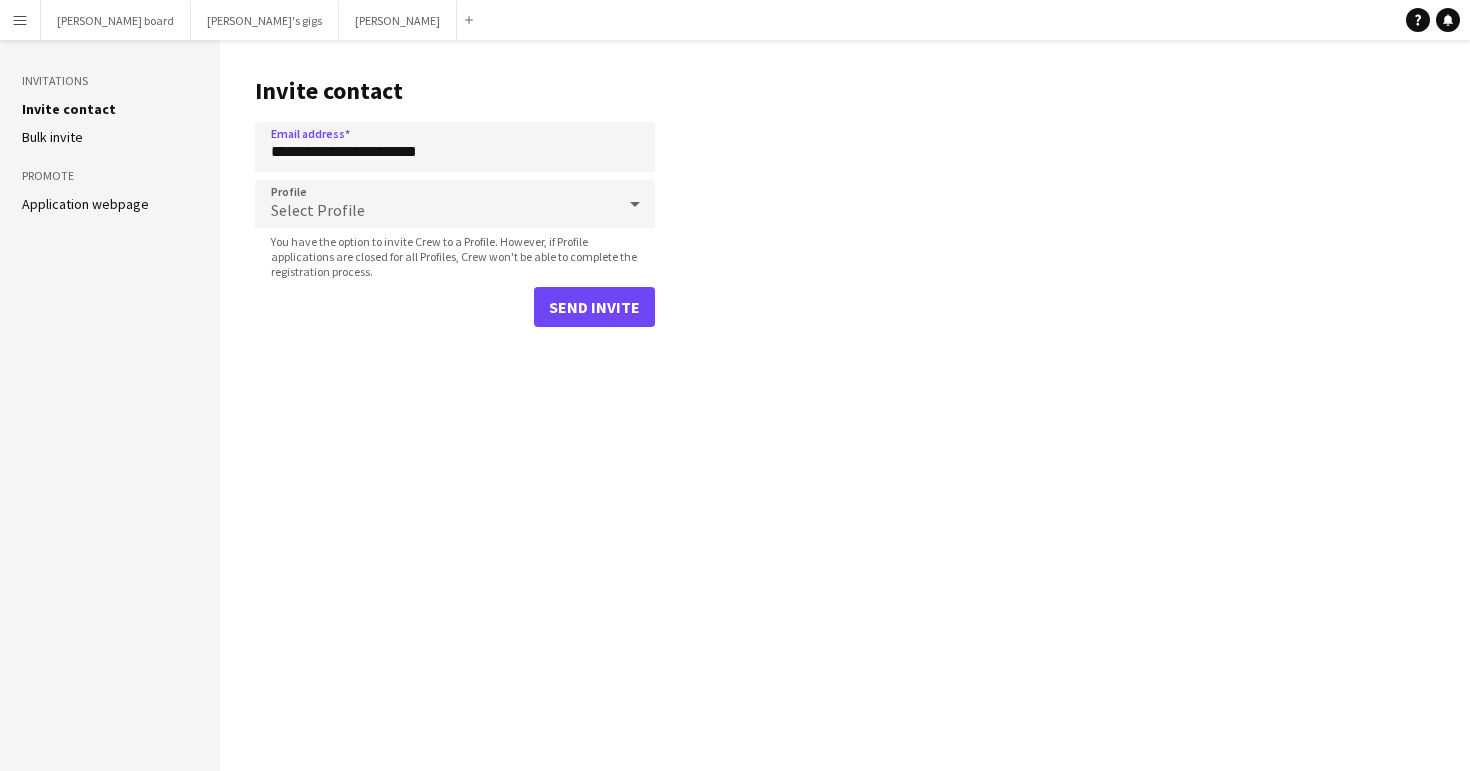type 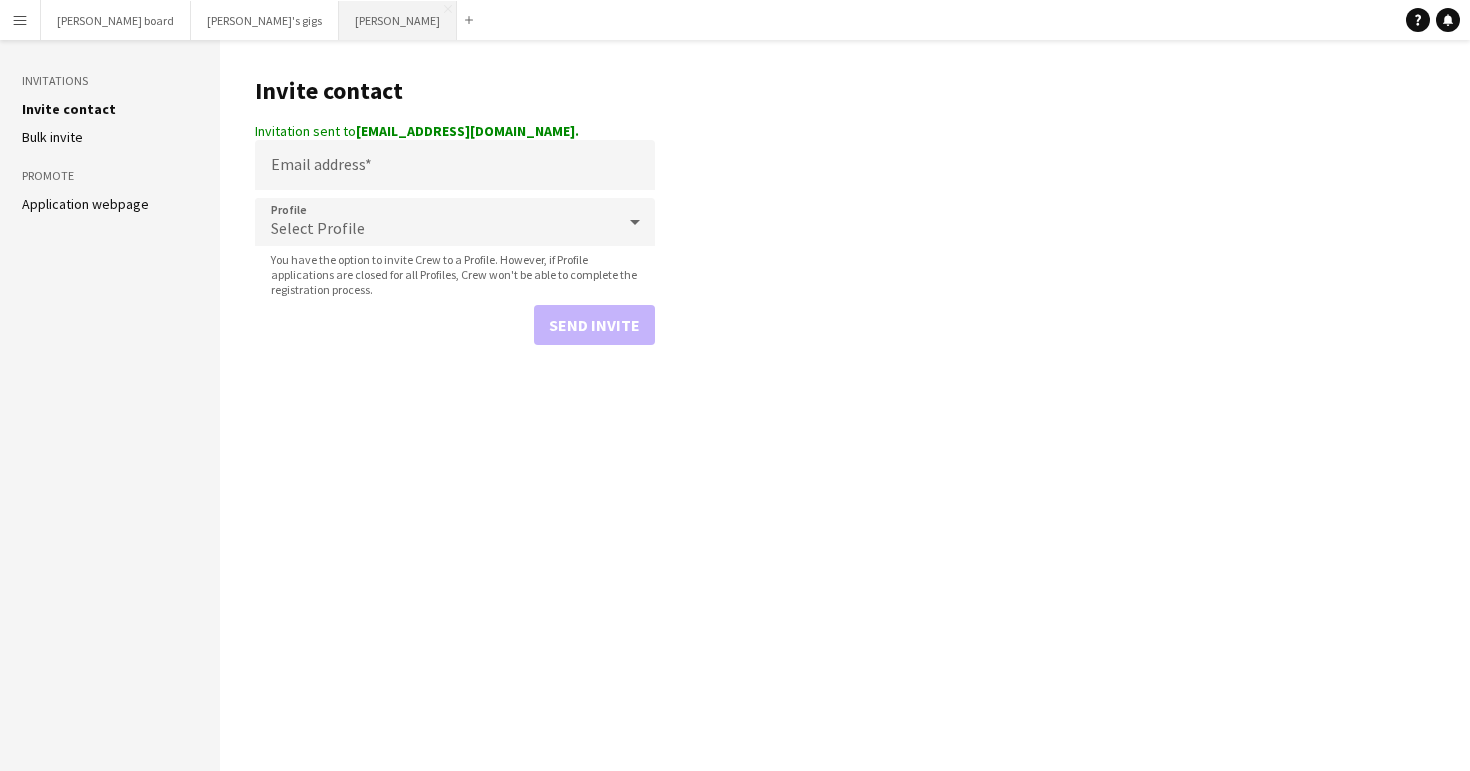 click on "Asger Gigs
Close" at bounding box center [398, 20] 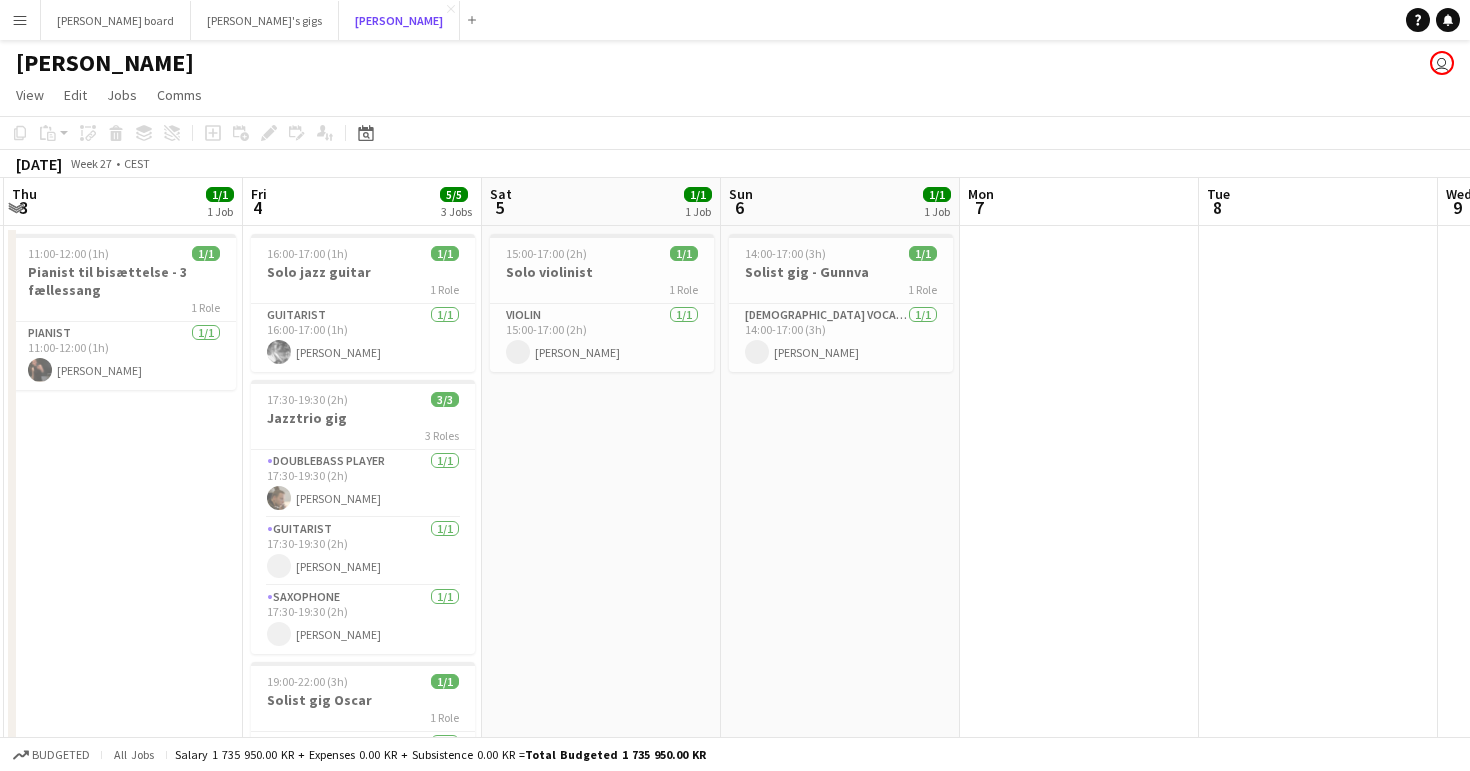 scroll, scrollTop: 0, scrollLeft: 402, axis: horizontal 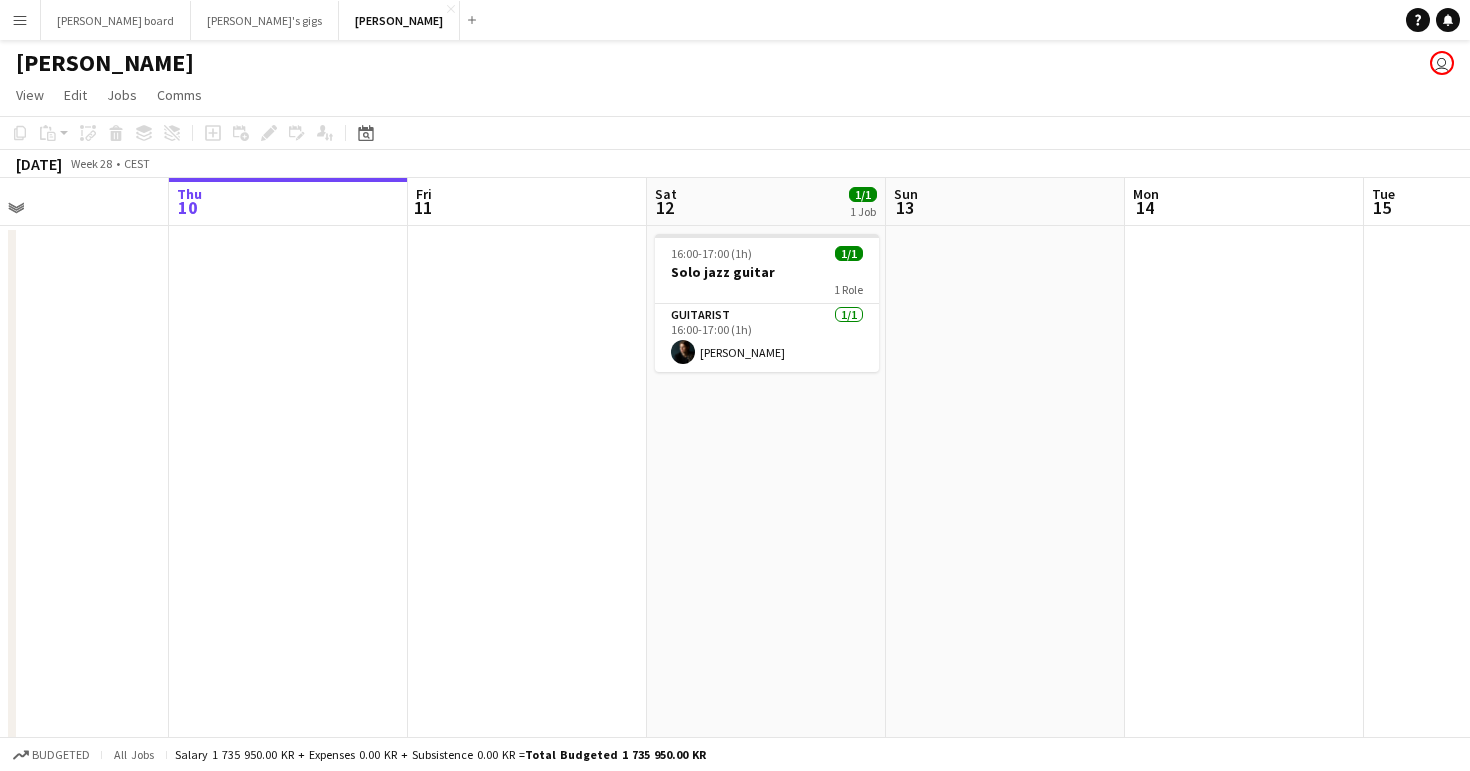 click on "Menu" at bounding box center [20, 20] 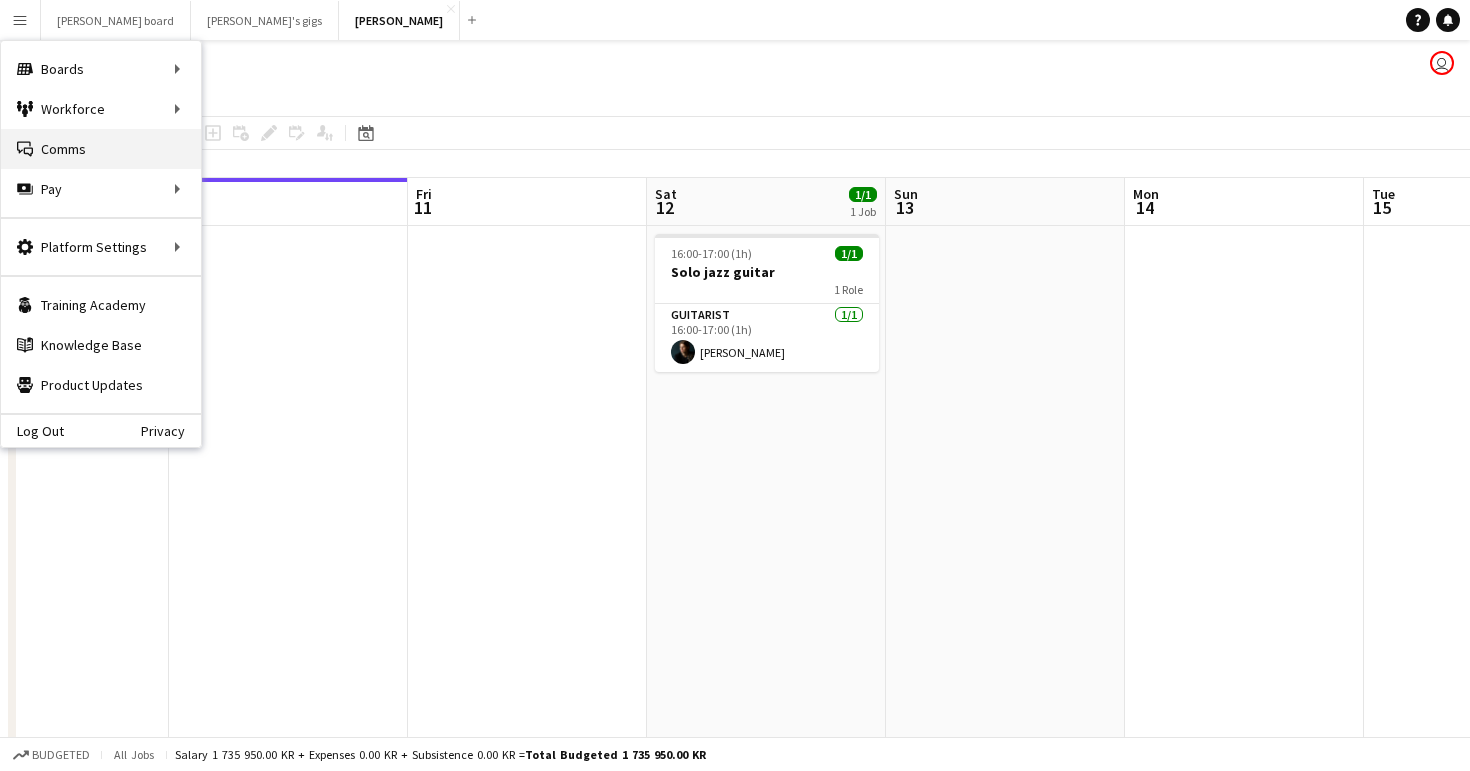 click on "Comms
Comms" at bounding box center [101, 149] 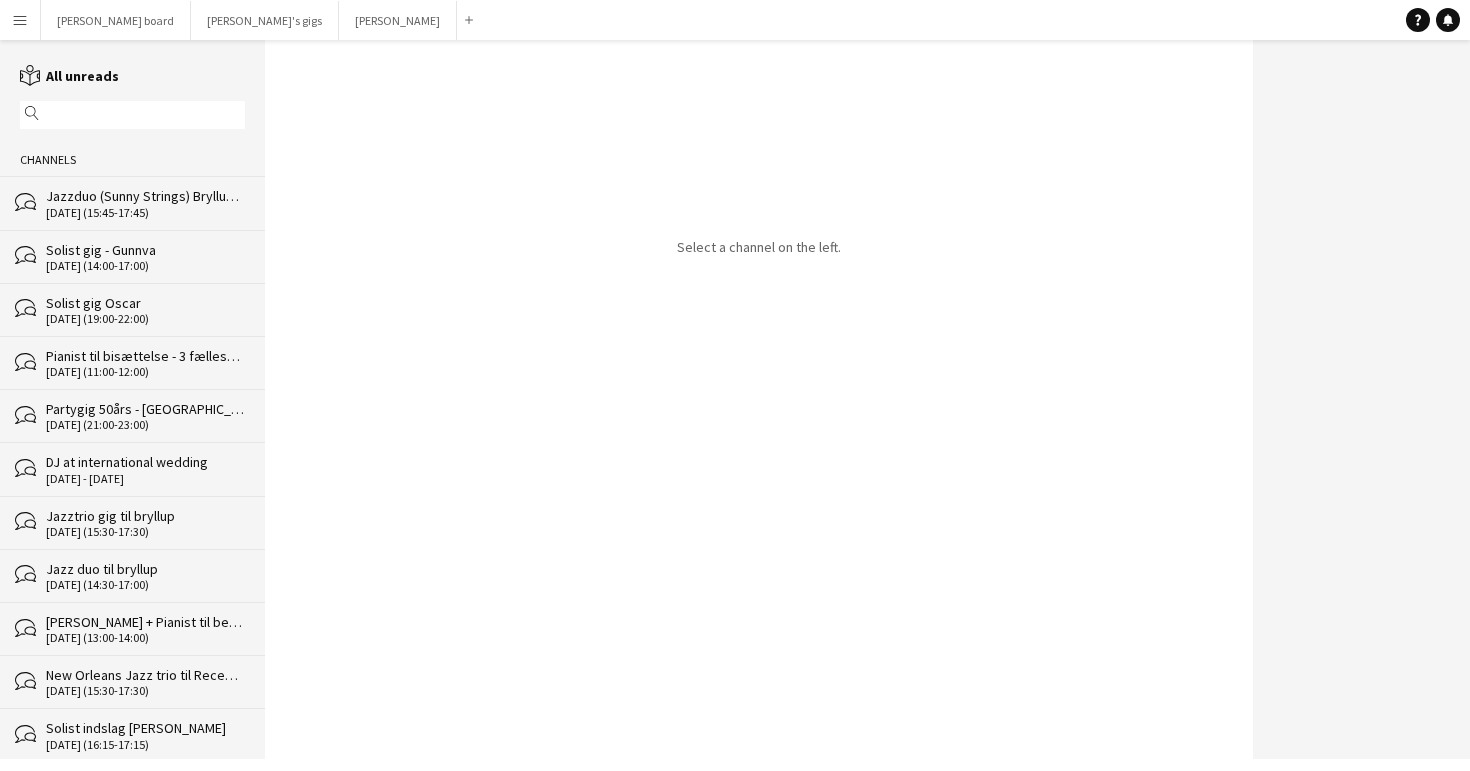 click on "[DATE] (15:45-17:45)" 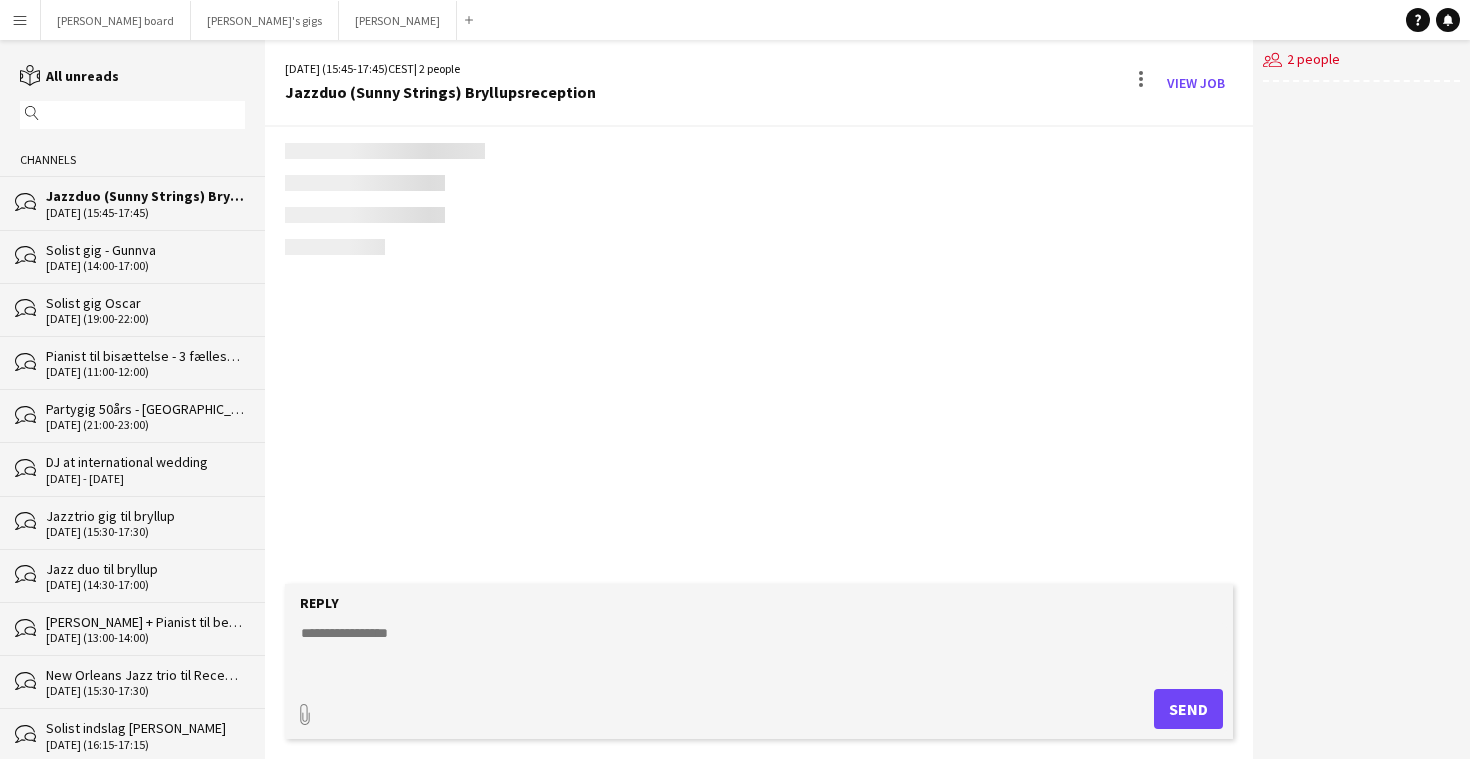scroll, scrollTop: 602, scrollLeft: 0, axis: vertical 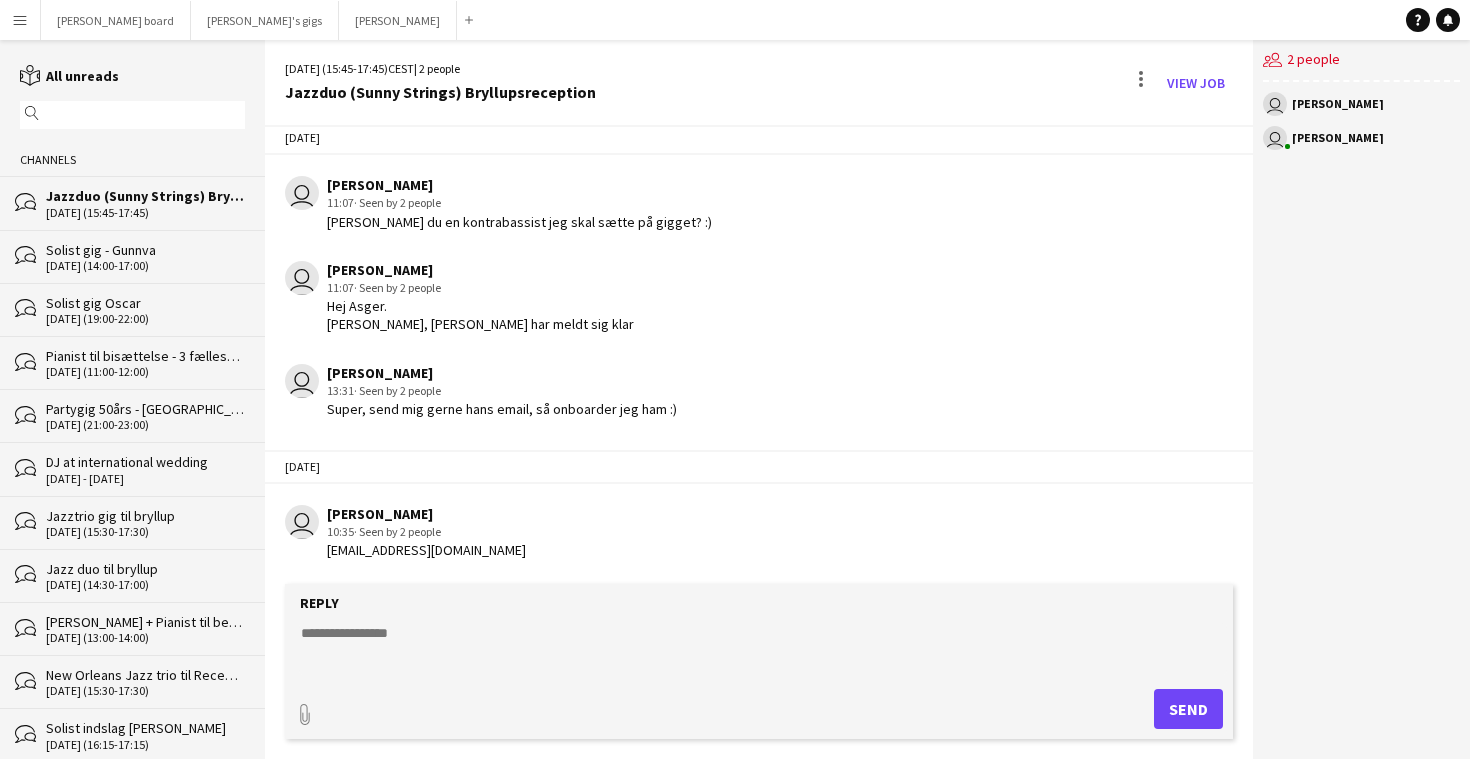 click 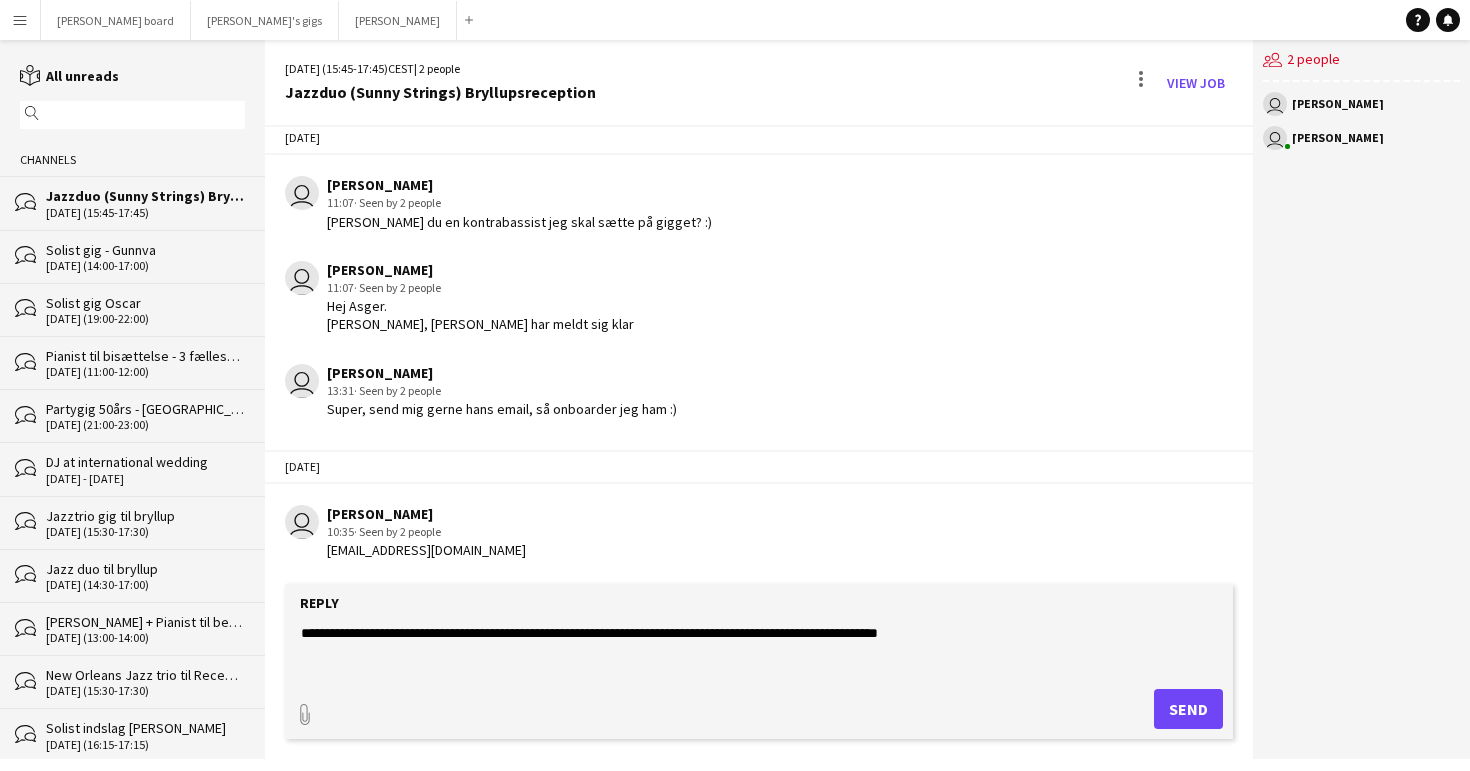 type on "**********" 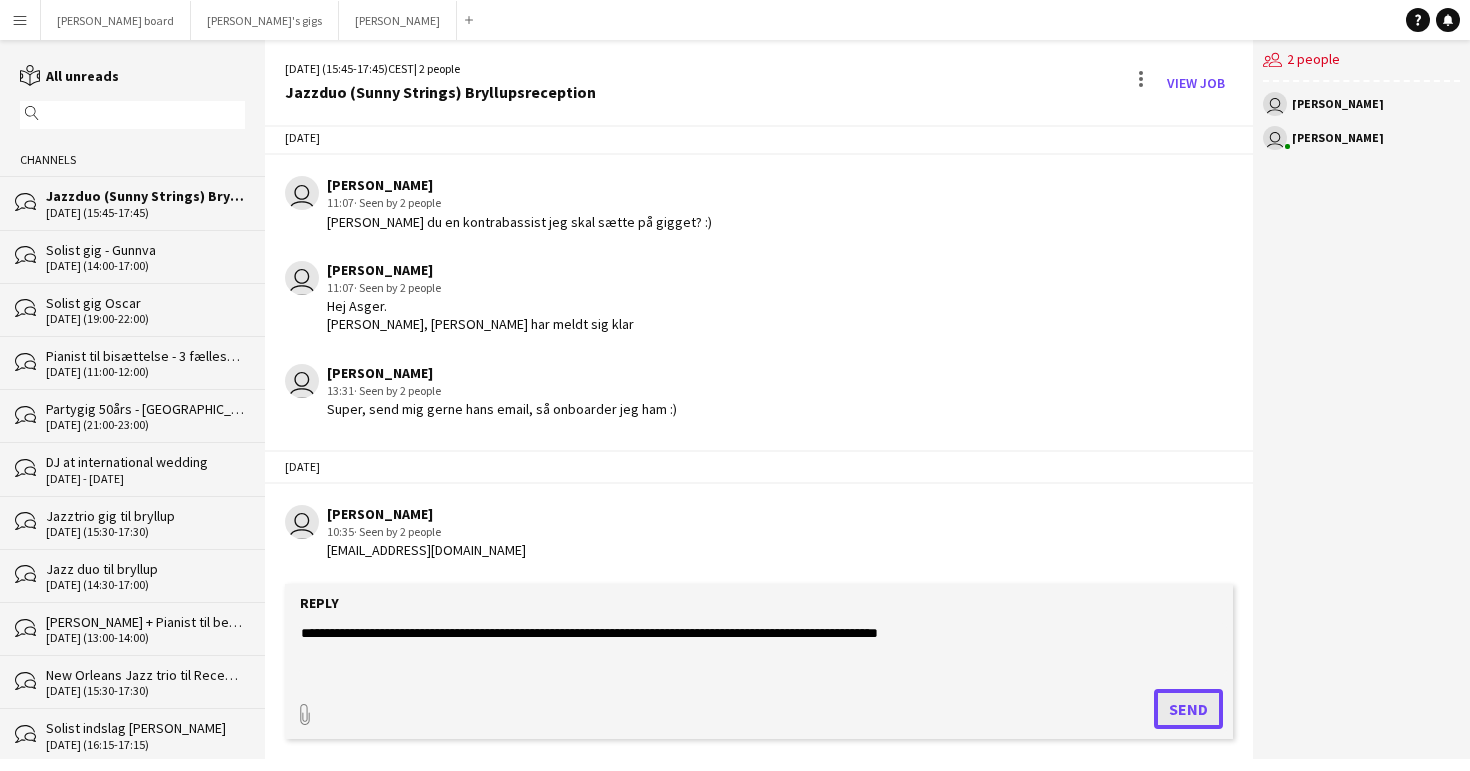 click on "Send" 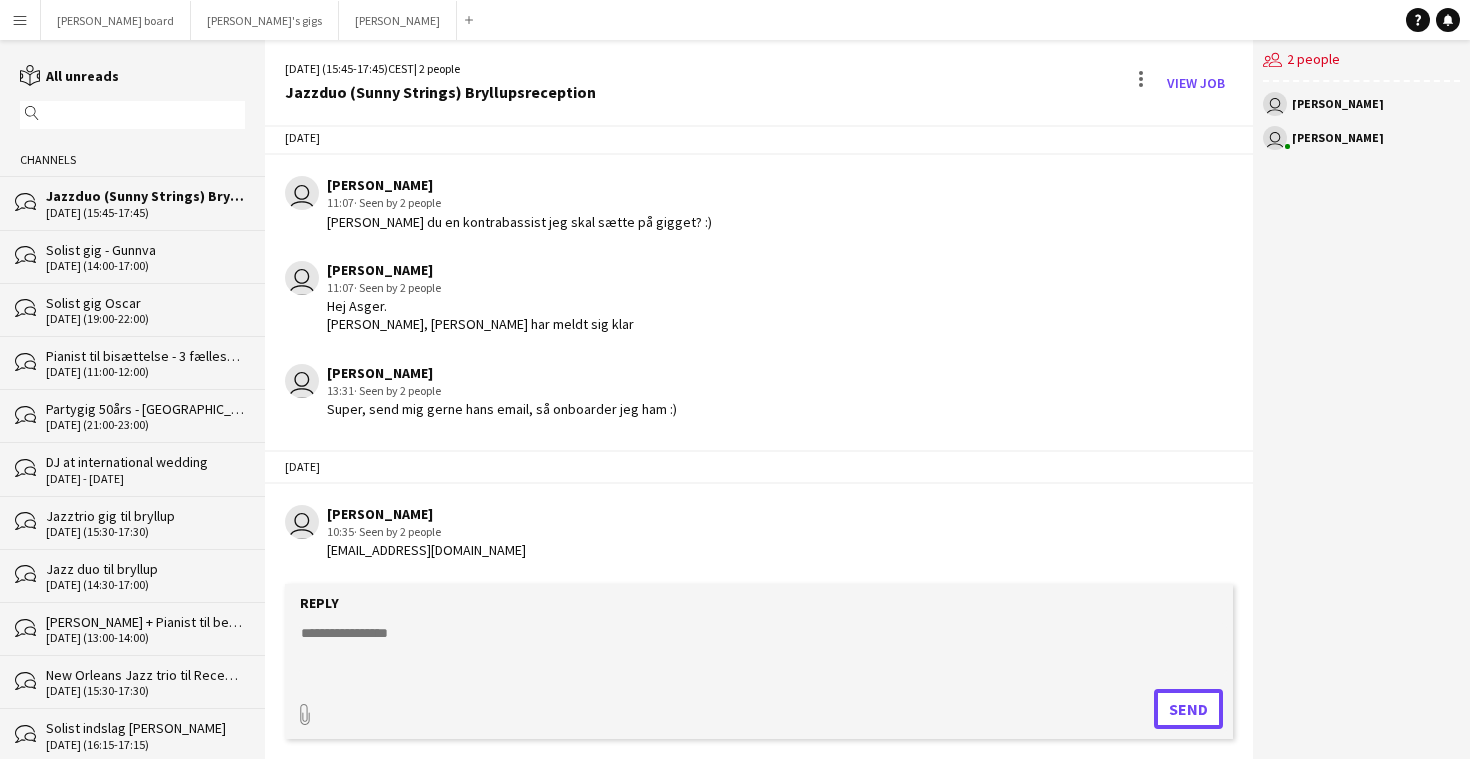 scroll, scrollTop: 725, scrollLeft: 0, axis: vertical 